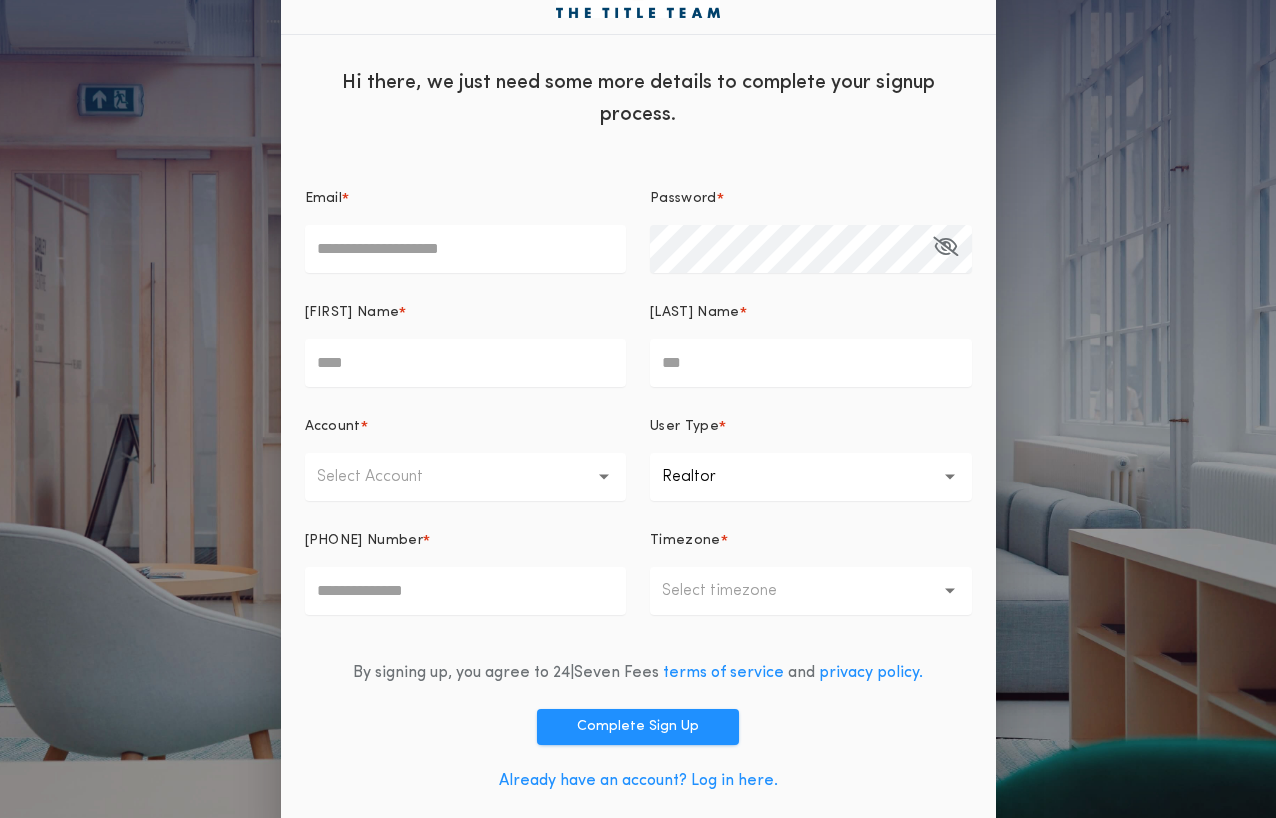 scroll, scrollTop: 65, scrollLeft: 0, axis: vertical 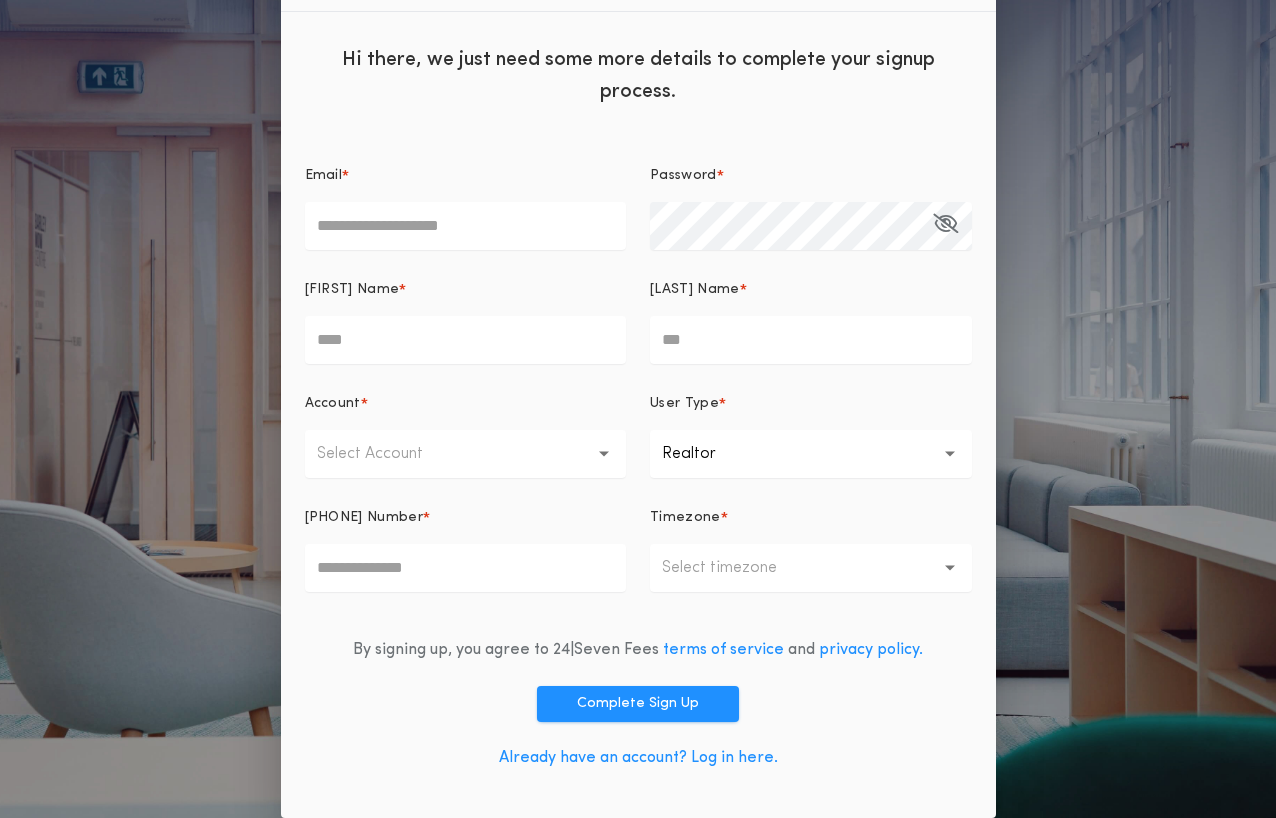 click on "Already have an account? Log in here." at bounding box center (638, 758) 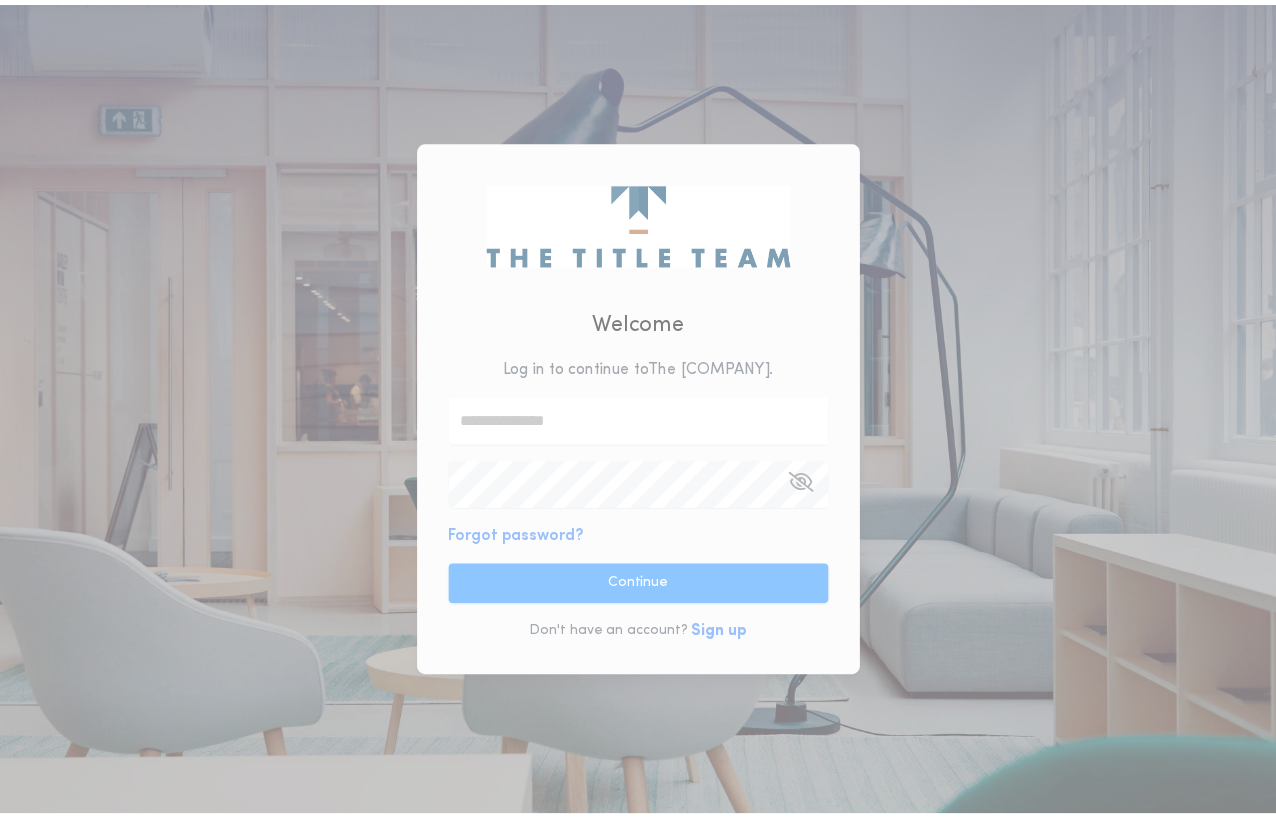 scroll, scrollTop: 0, scrollLeft: 0, axis: both 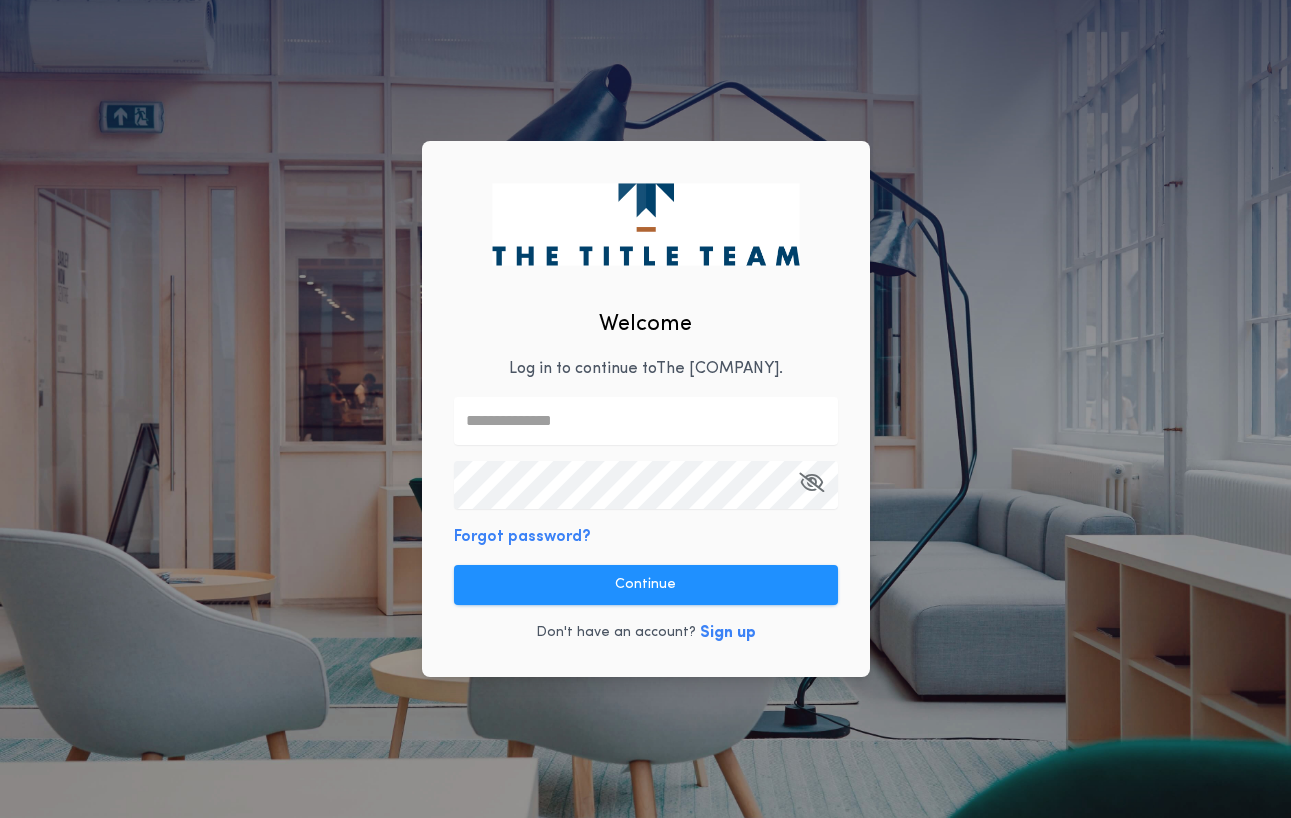 click on "Forgot password?" at bounding box center (522, 537) 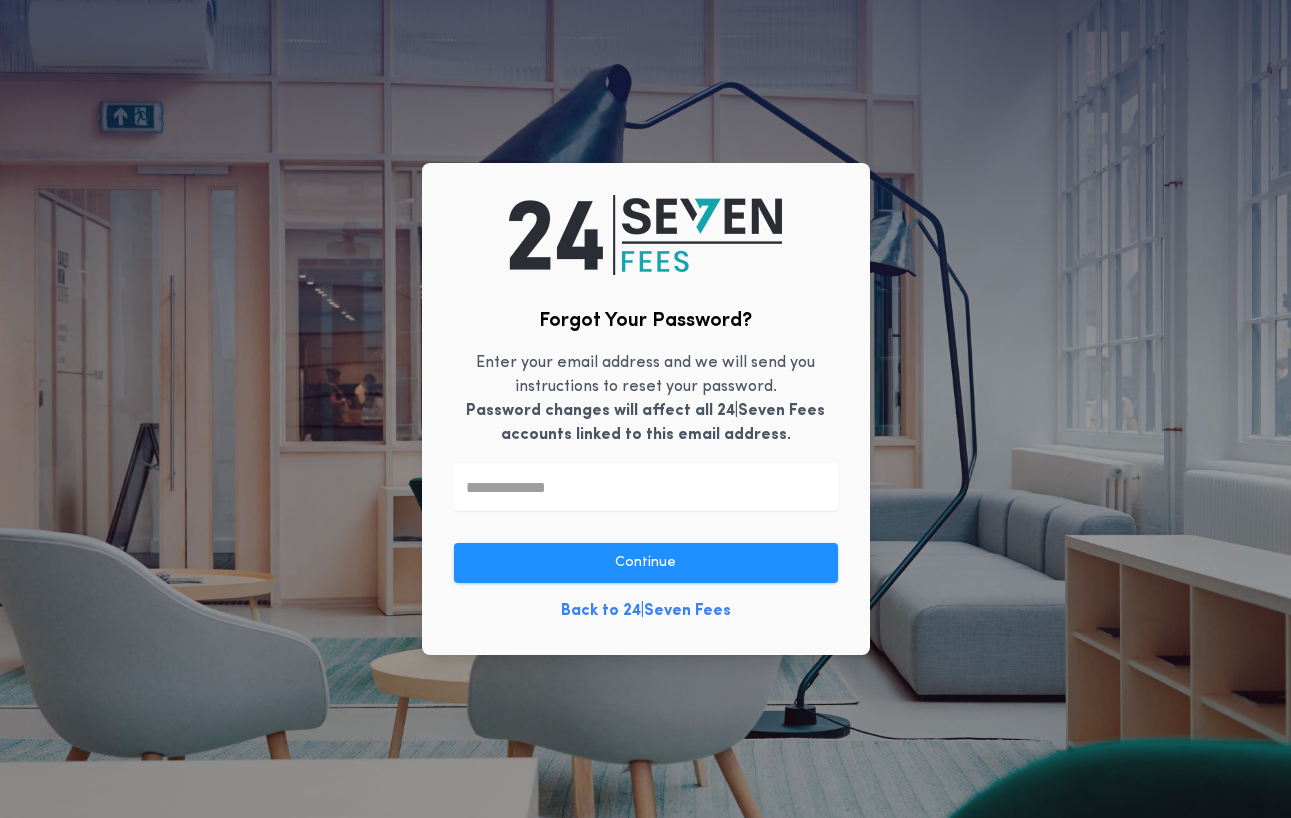 click at bounding box center [646, 487] 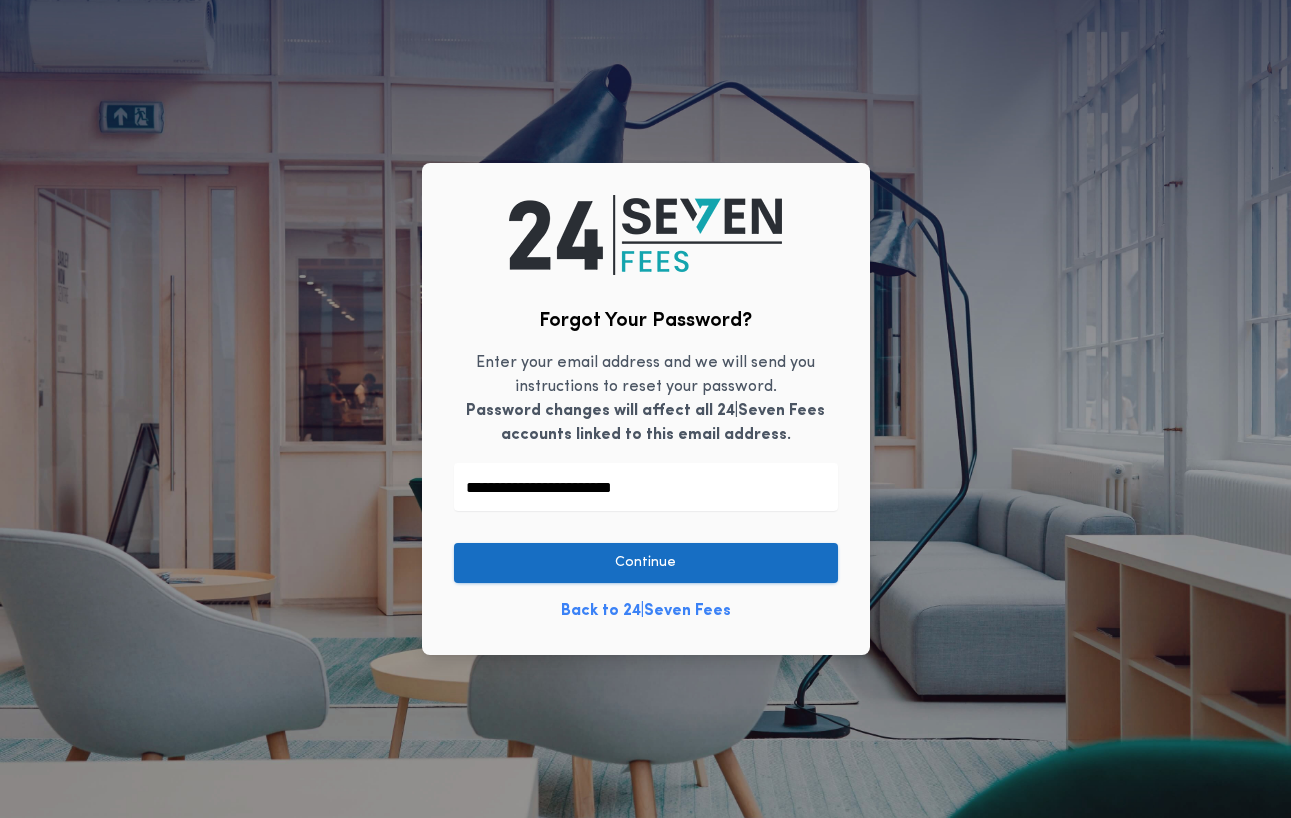 type on "**********" 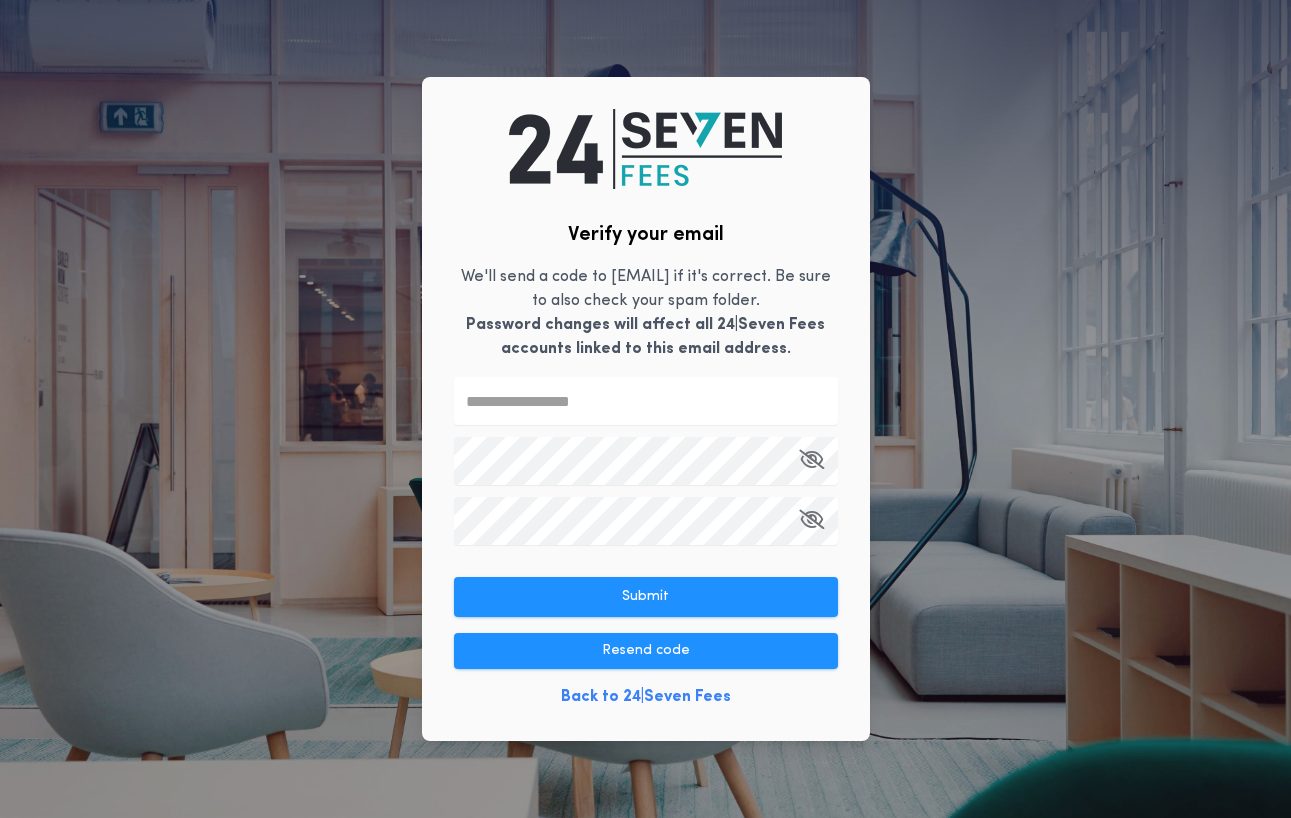 click at bounding box center (646, 401) 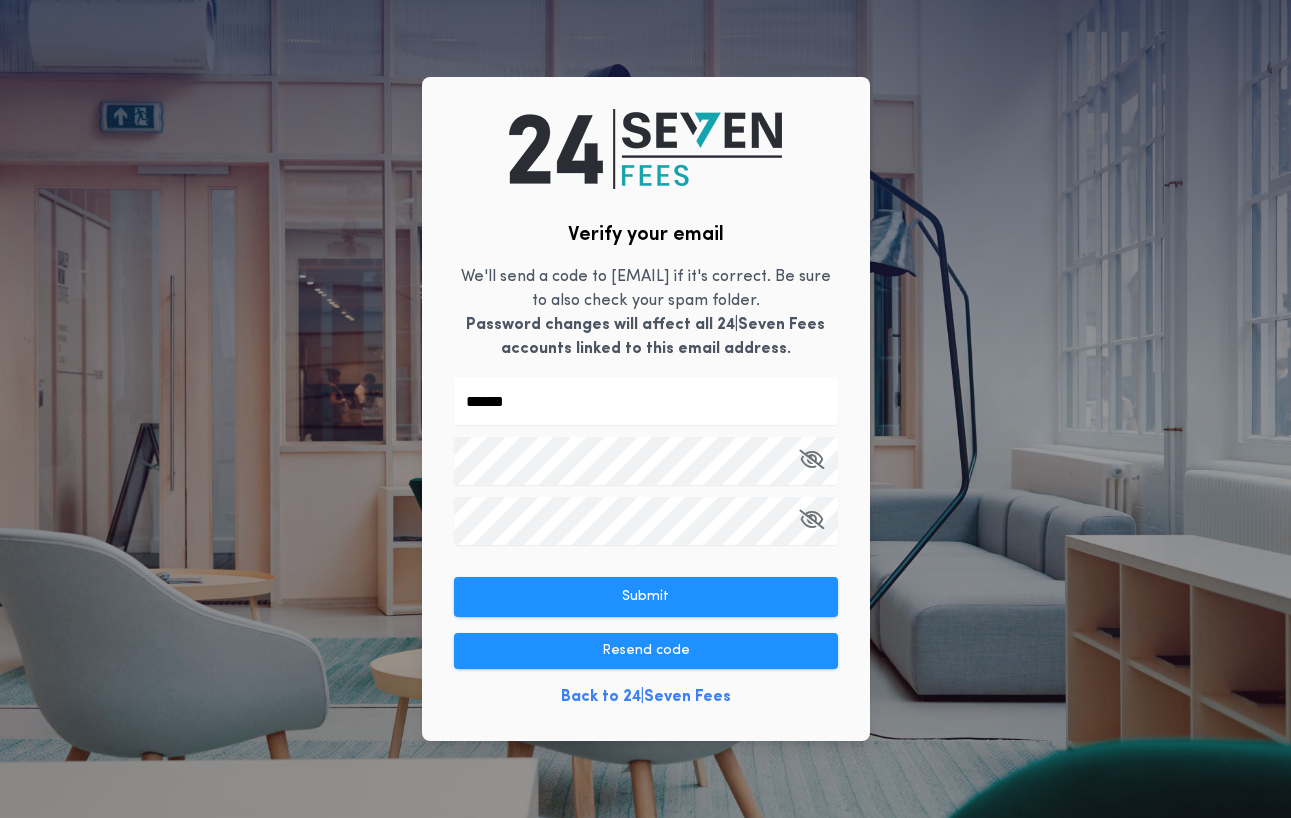 type on "******" 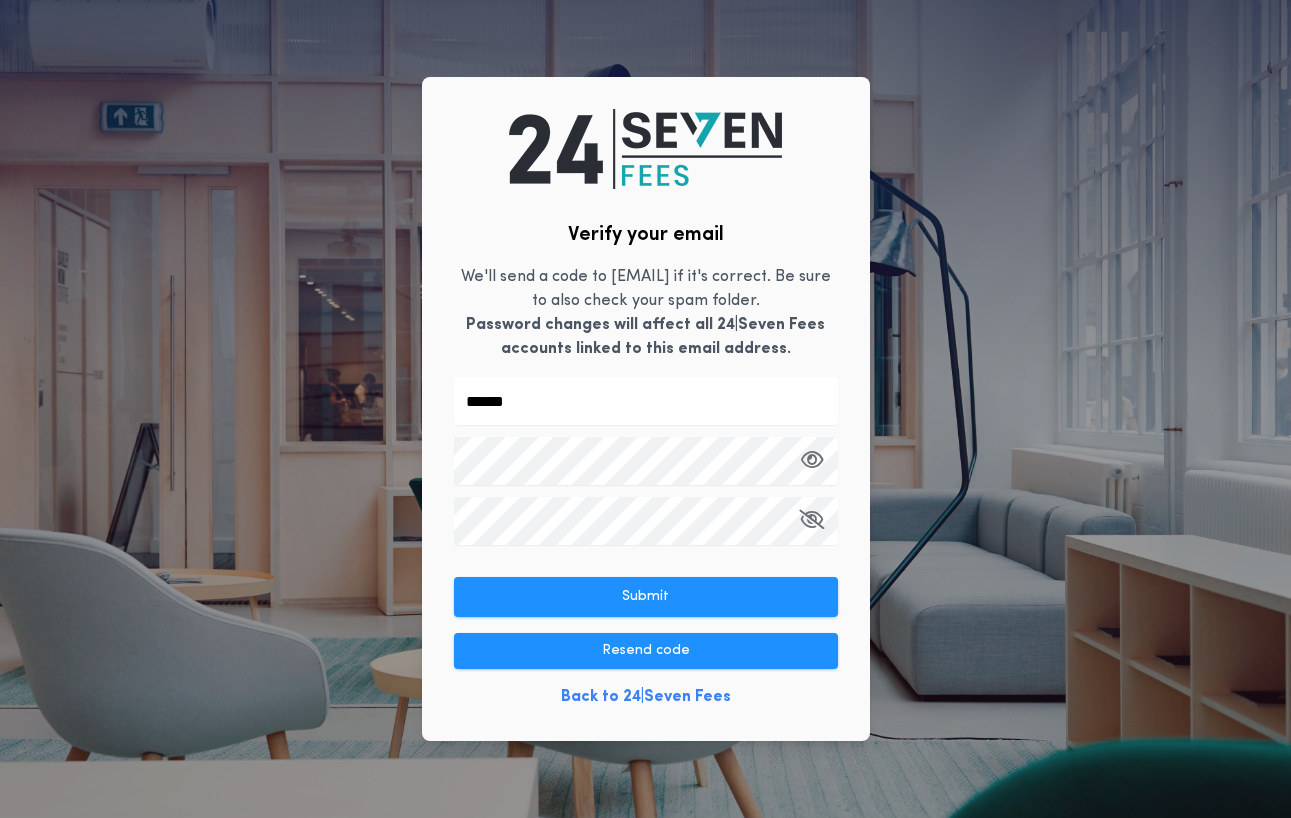 click at bounding box center (811, 519) 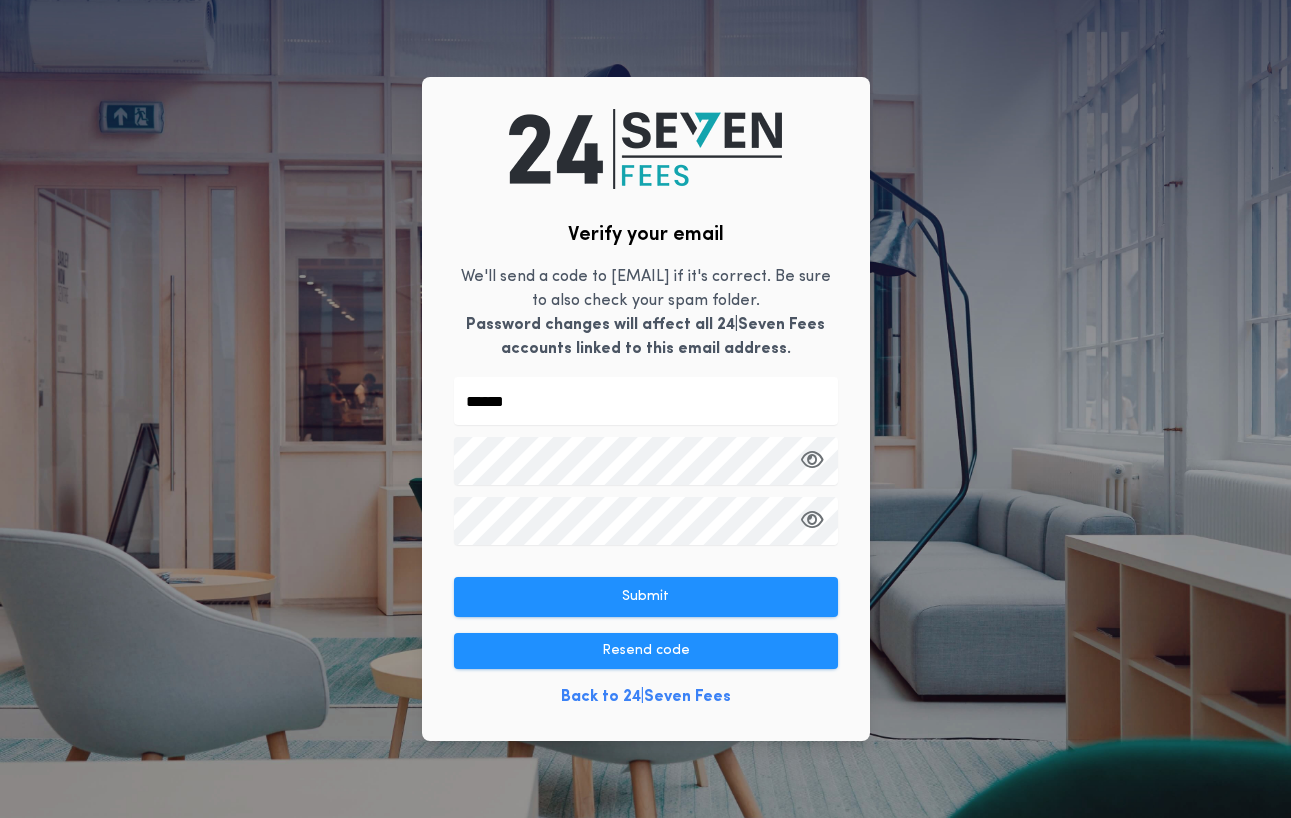drag, startPoint x: 850, startPoint y: 708, endPoint x: 858, endPoint y: 695, distance: 15.264338 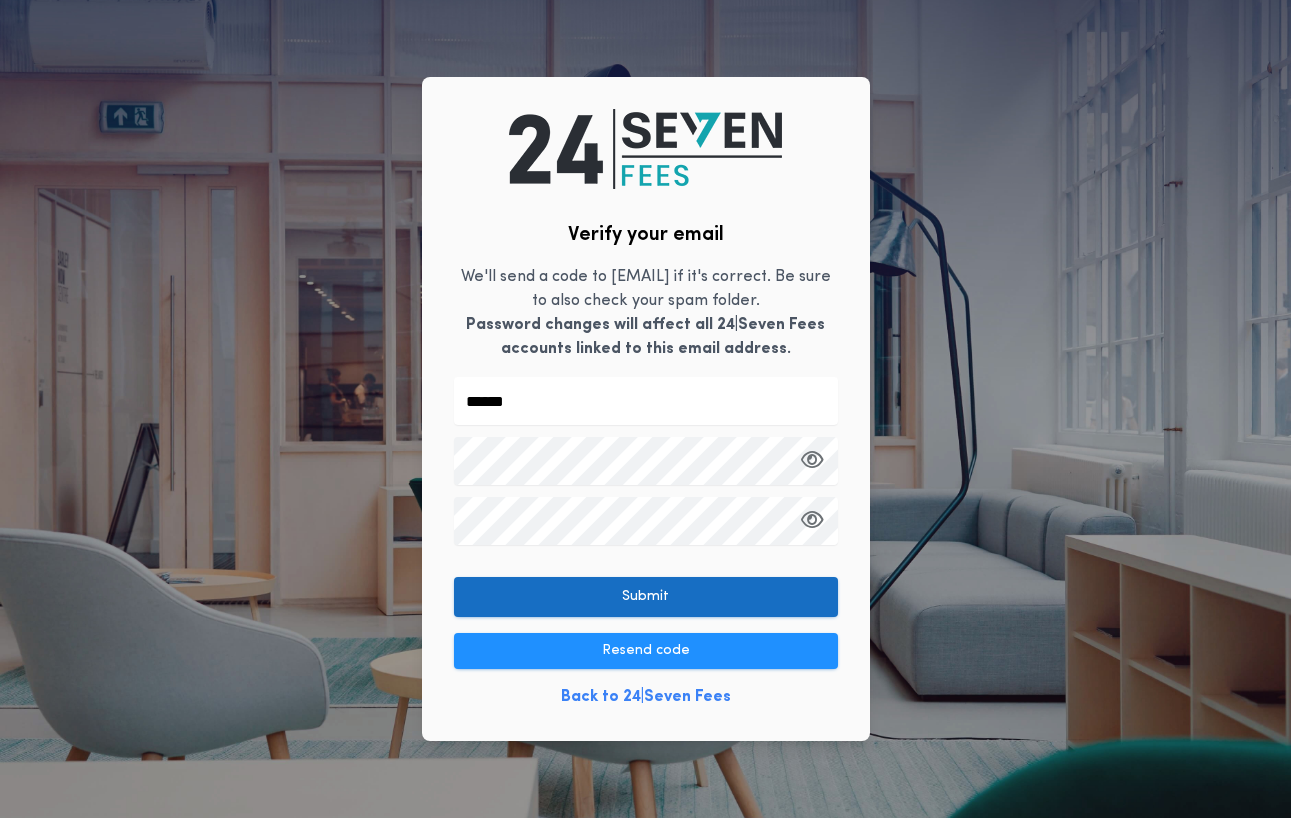 click on "Submit" at bounding box center [646, 597] 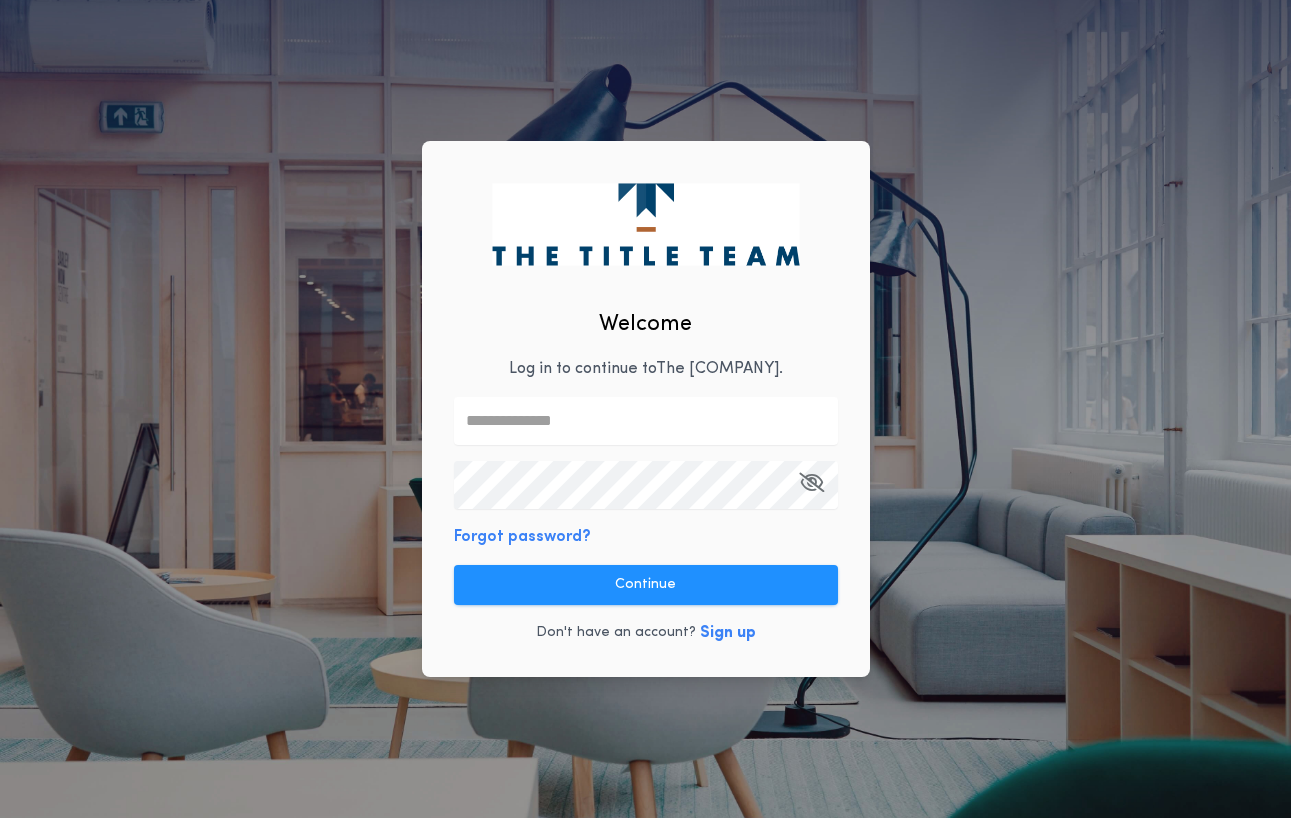 click at bounding box center [646, 421] 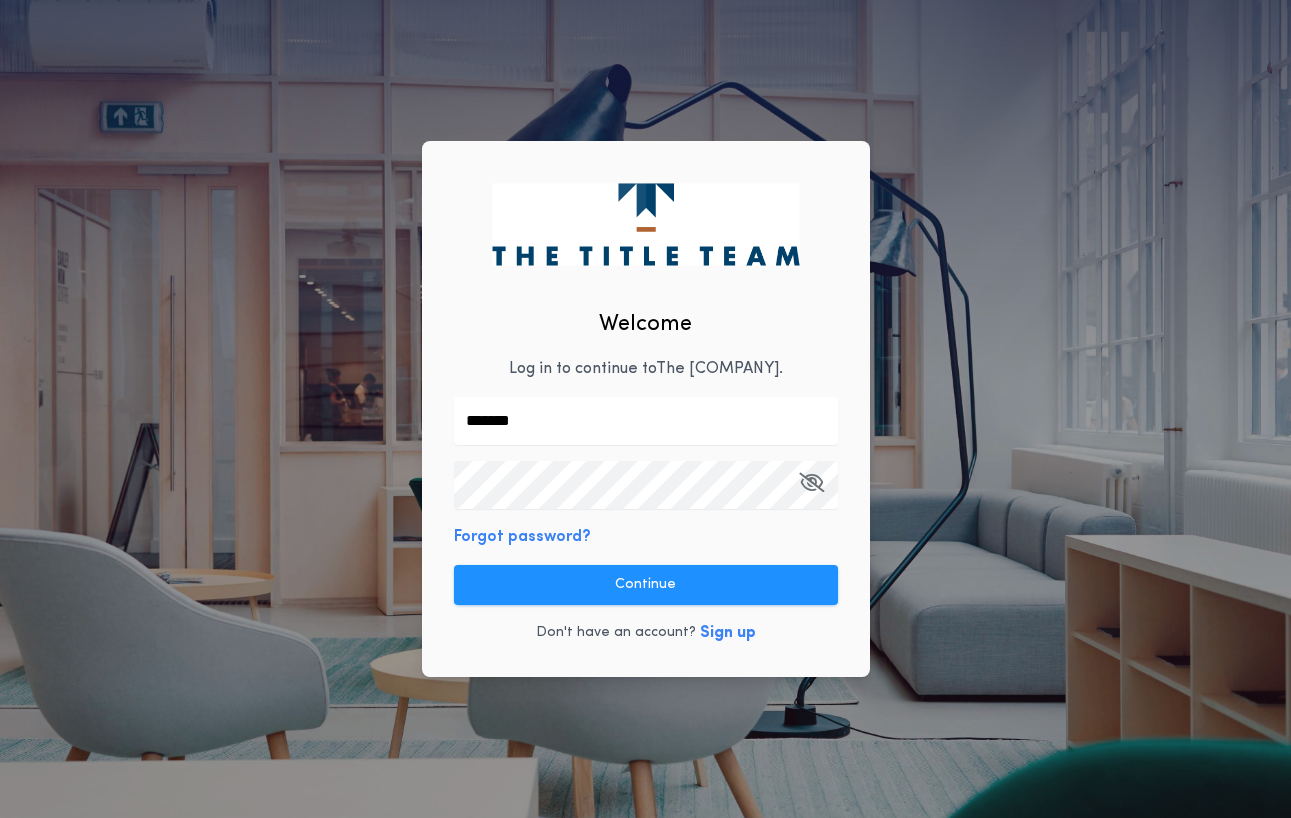 click on "*******" at bounding box center (646, 421) 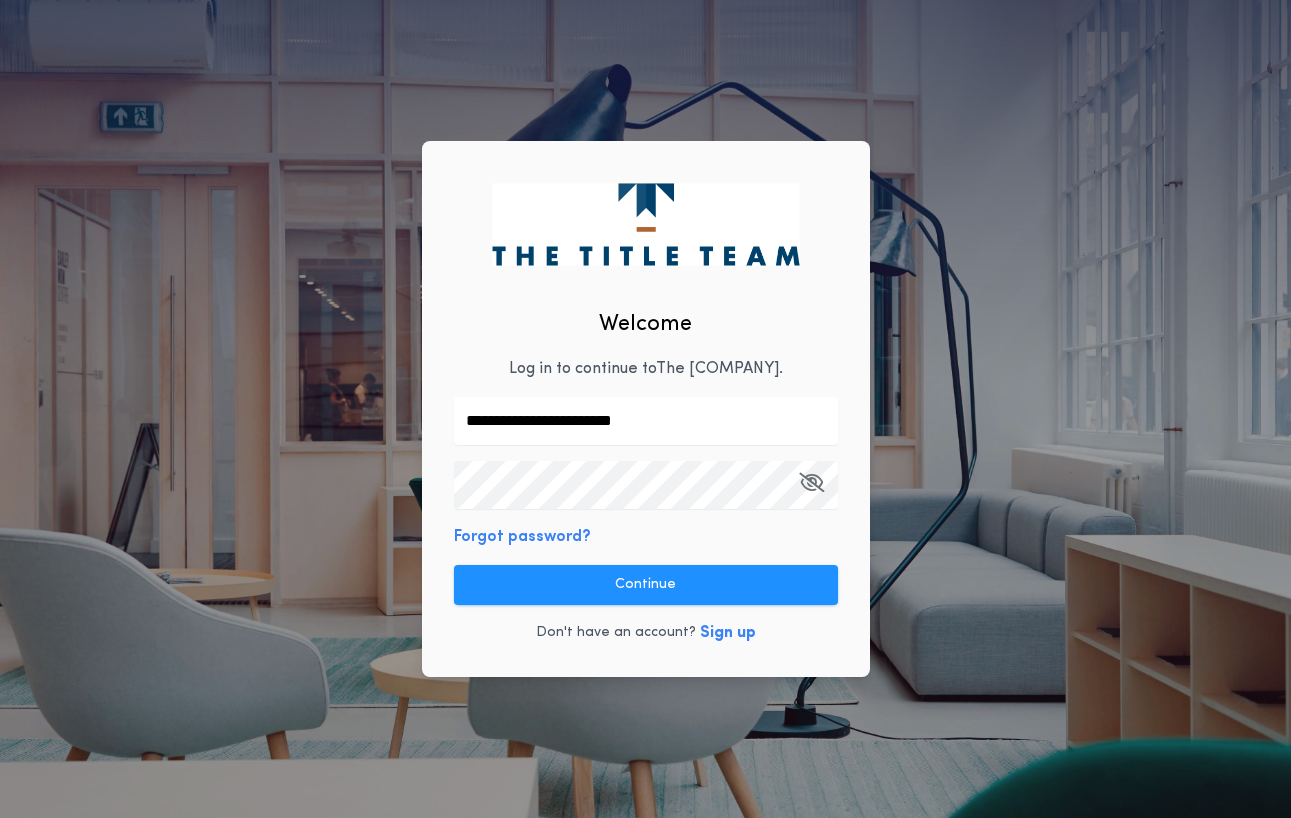type on "**********" 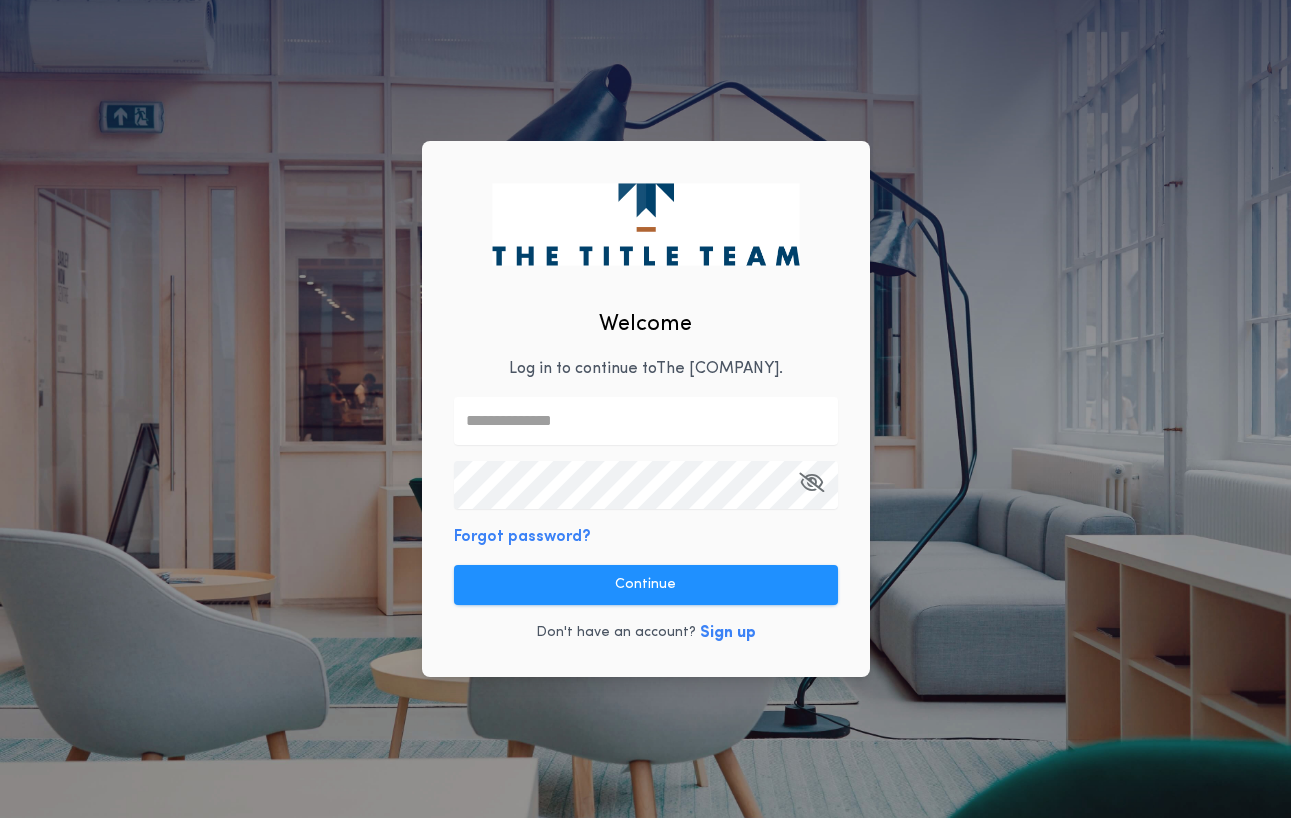 click at bounding box center [646, 421] 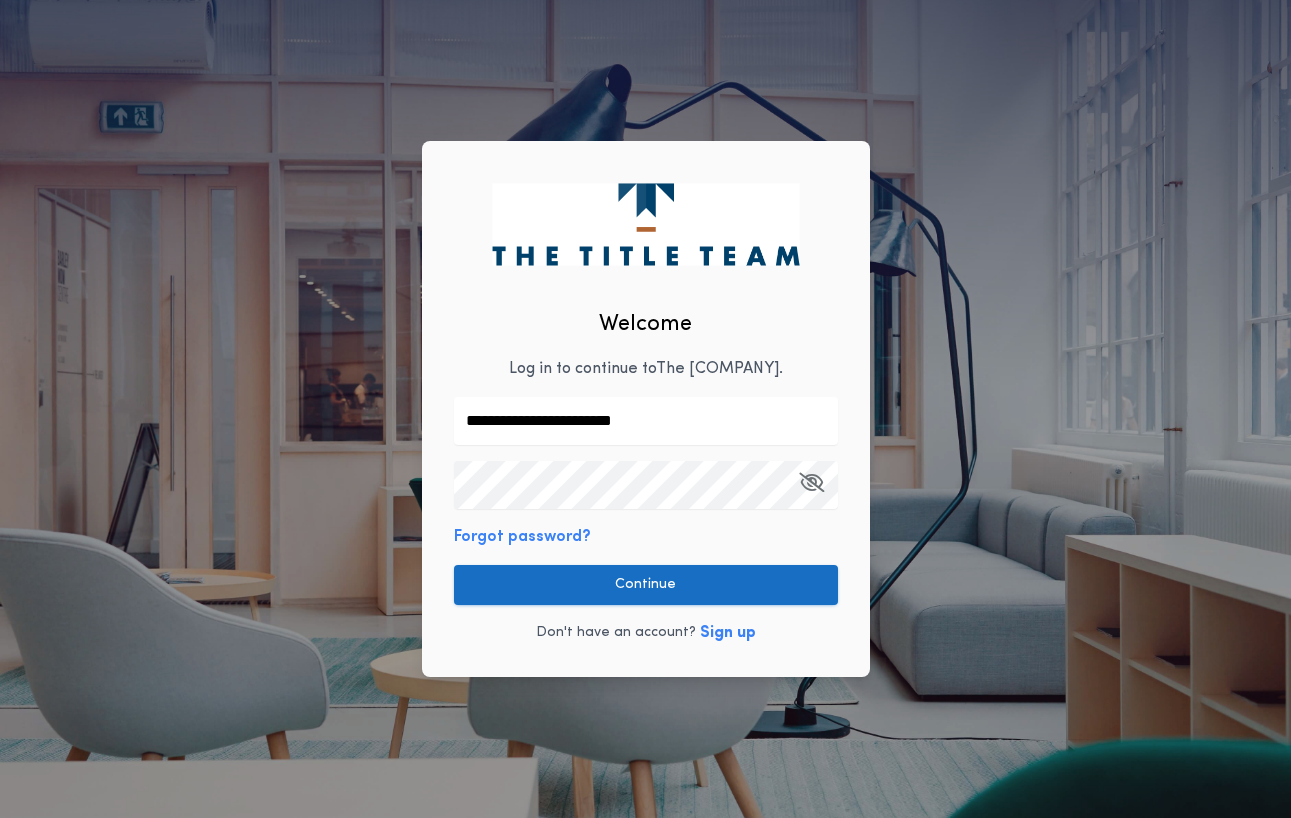 type on "**********" 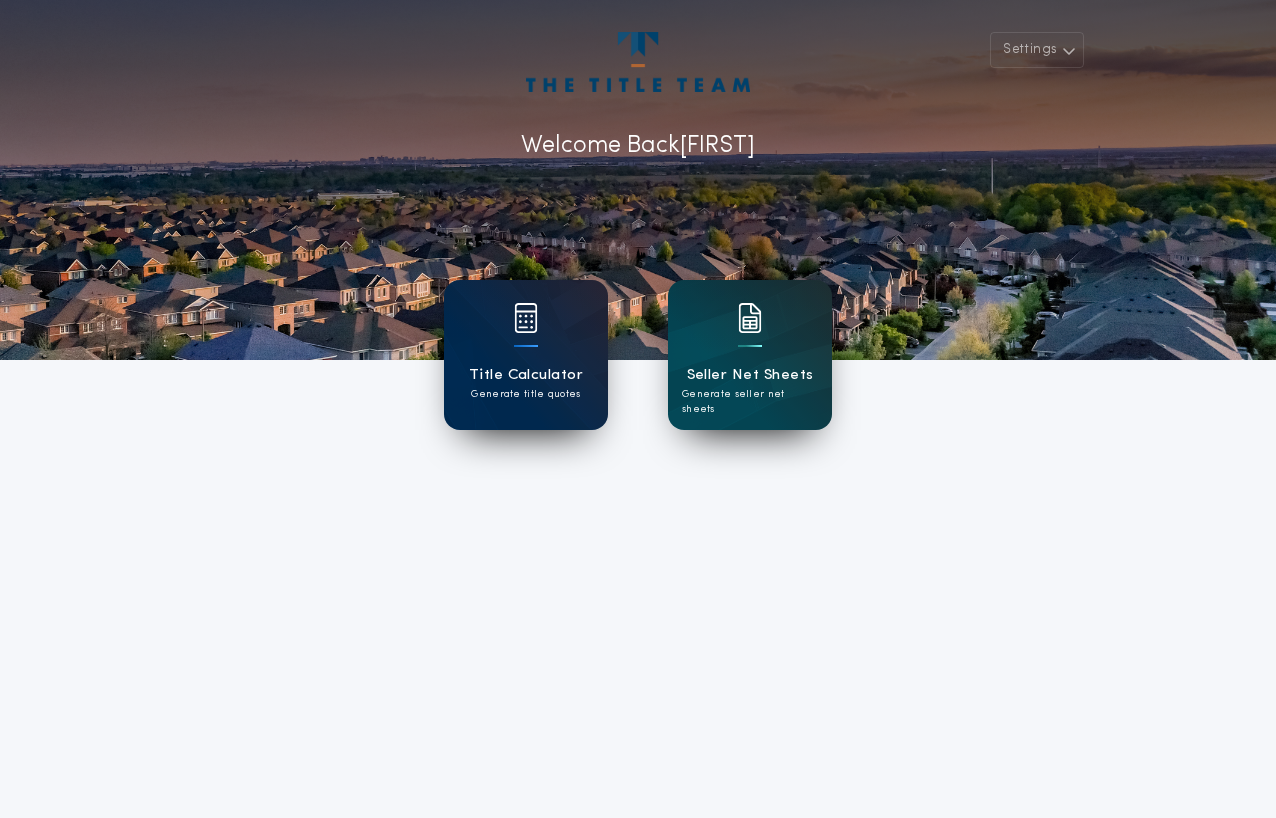 click on "Title Calculator Generate title quotes" at bounding box center (526, 355) 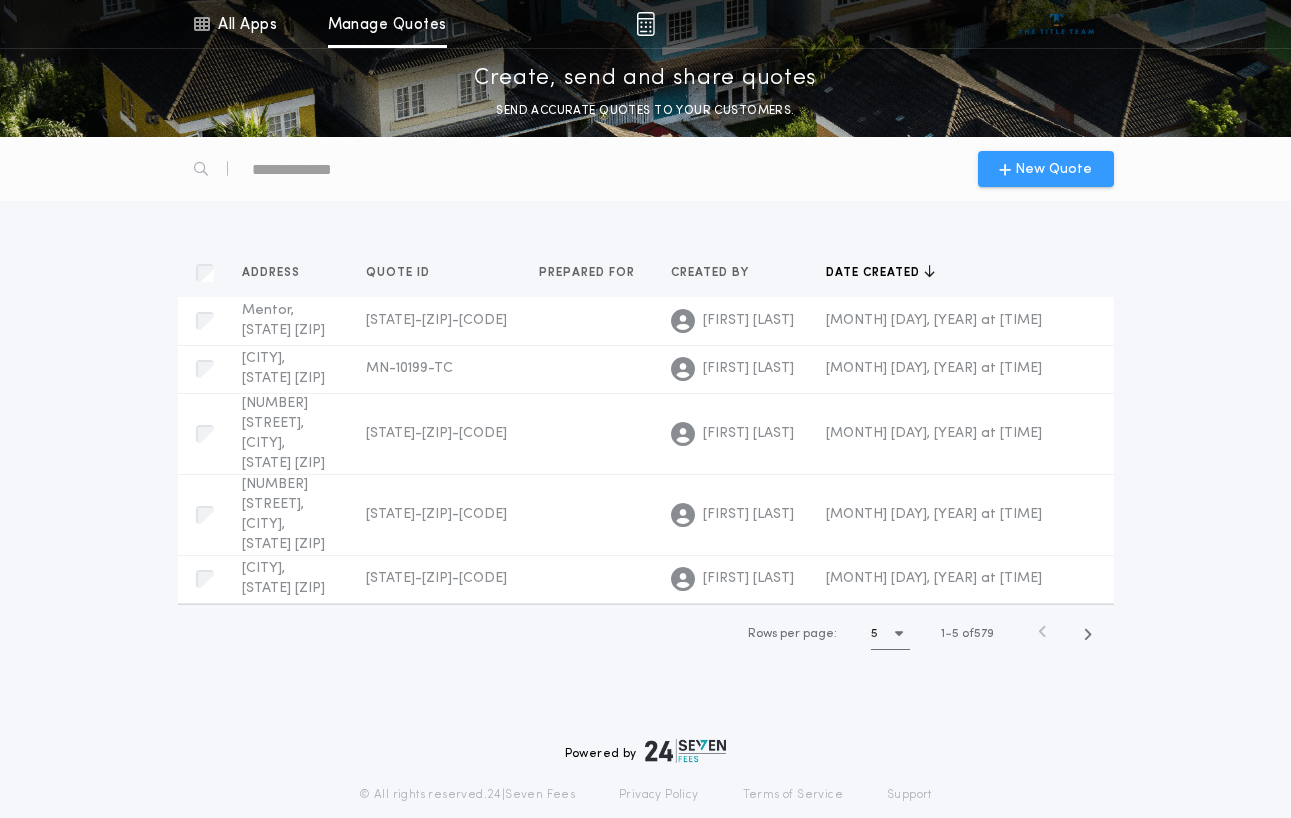 click on "New Quote" at bounding box center [1053, 169] 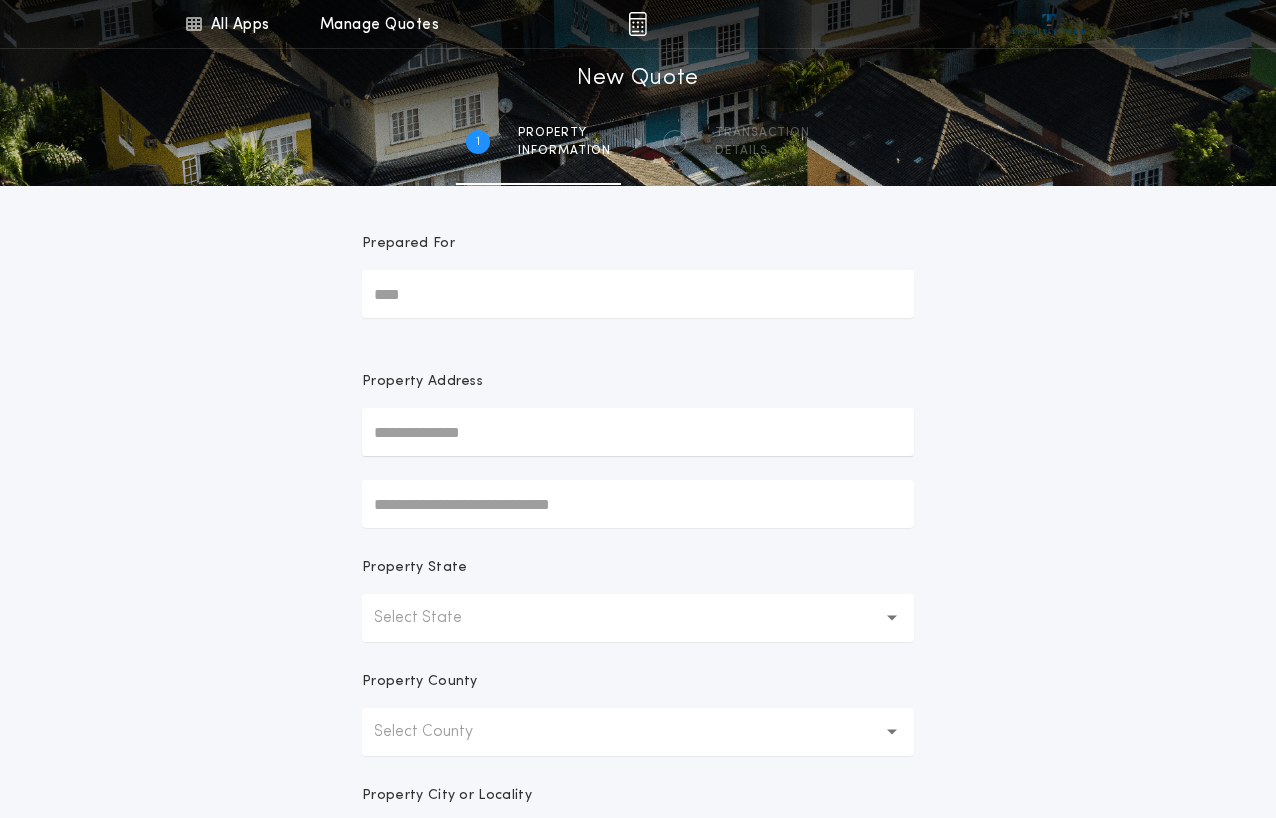 click on "Prepared For" at bounding box center (638, 294) 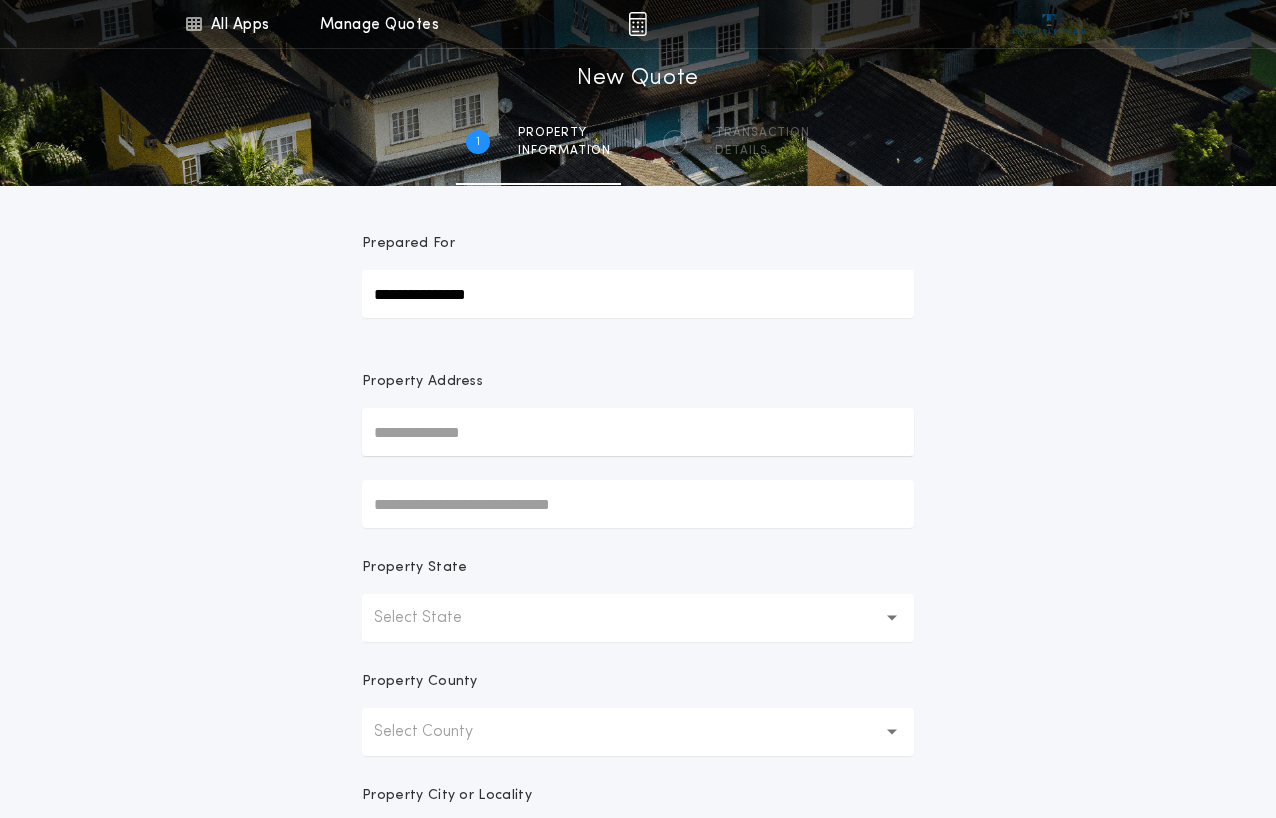 type on "**********" 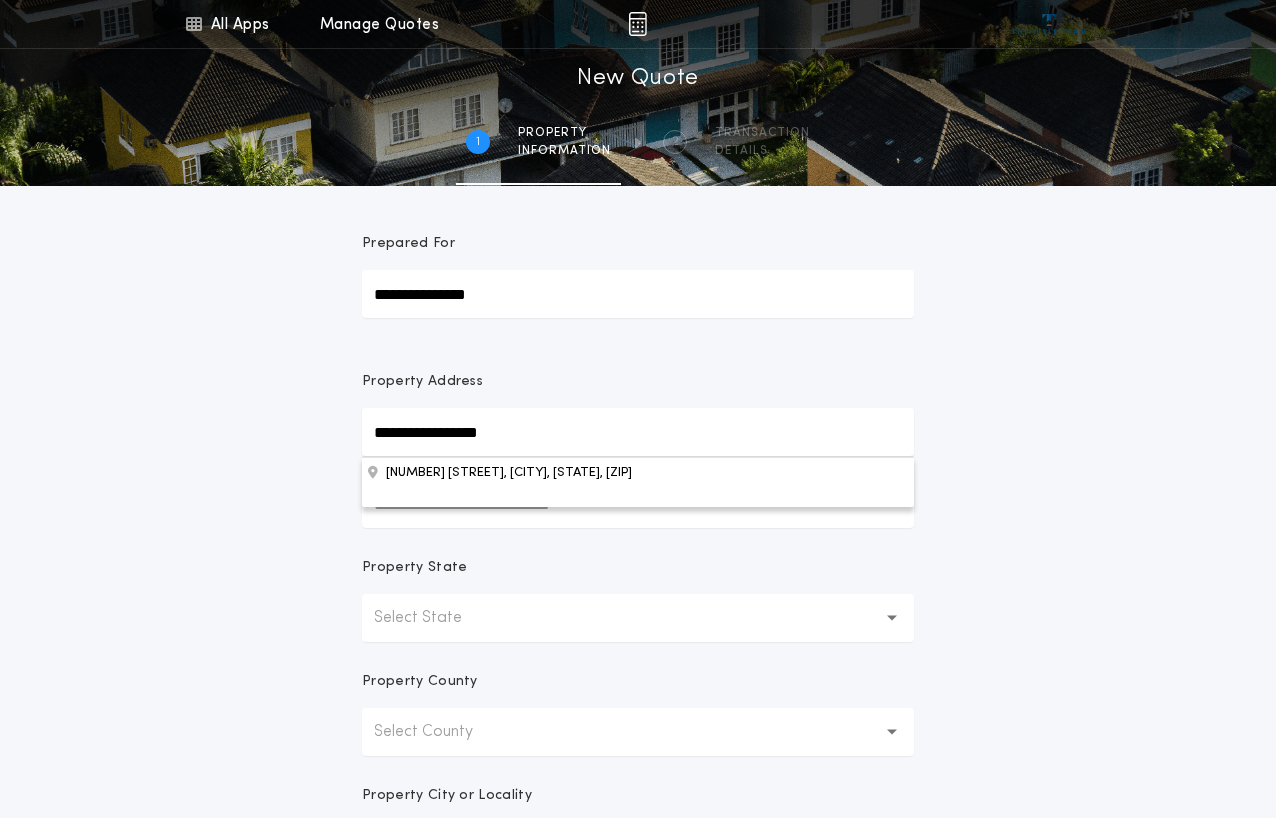 type on "**********" 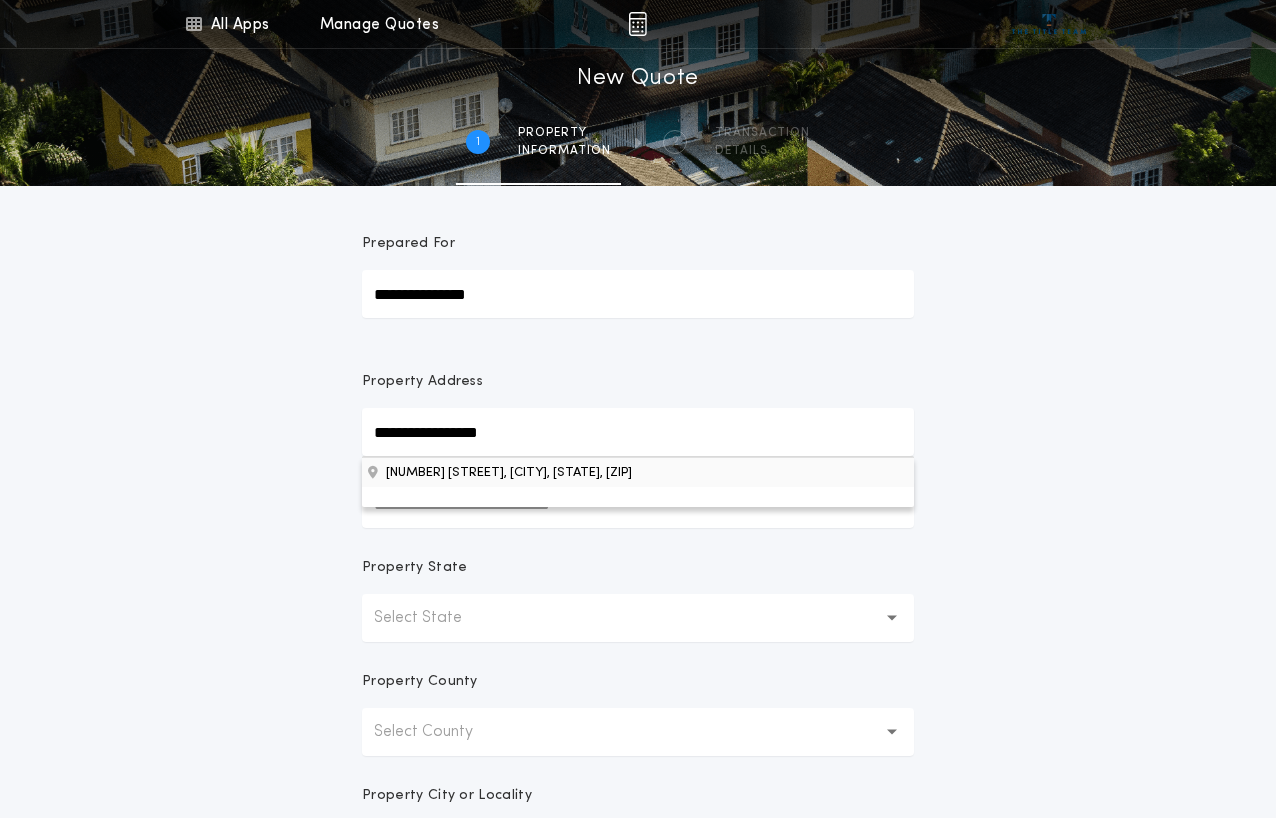 click on "1103 Southwood Dr, Dilworth, MN, 56529, USA" at bounding box center [638, 472] 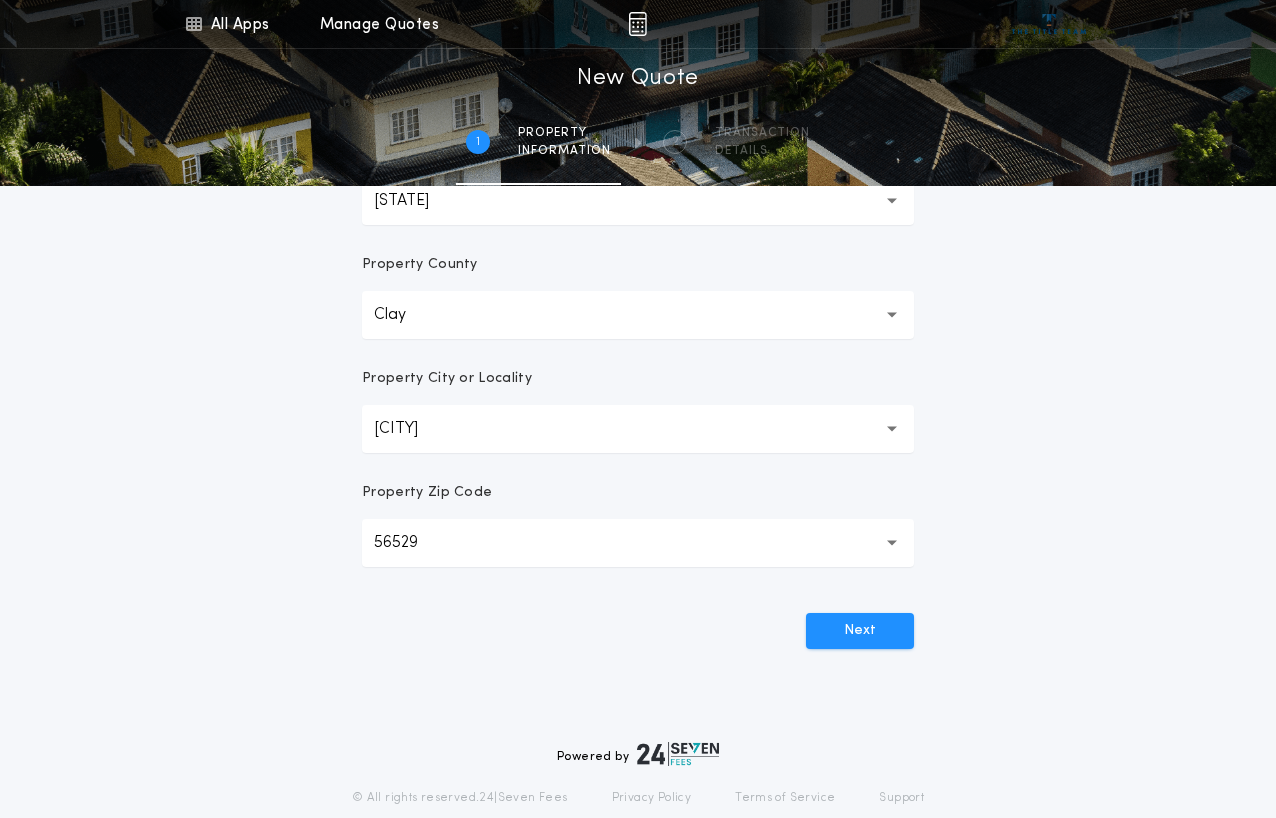 scroll, scrollTop: 385, scrollLeft: 0, axis: vertical 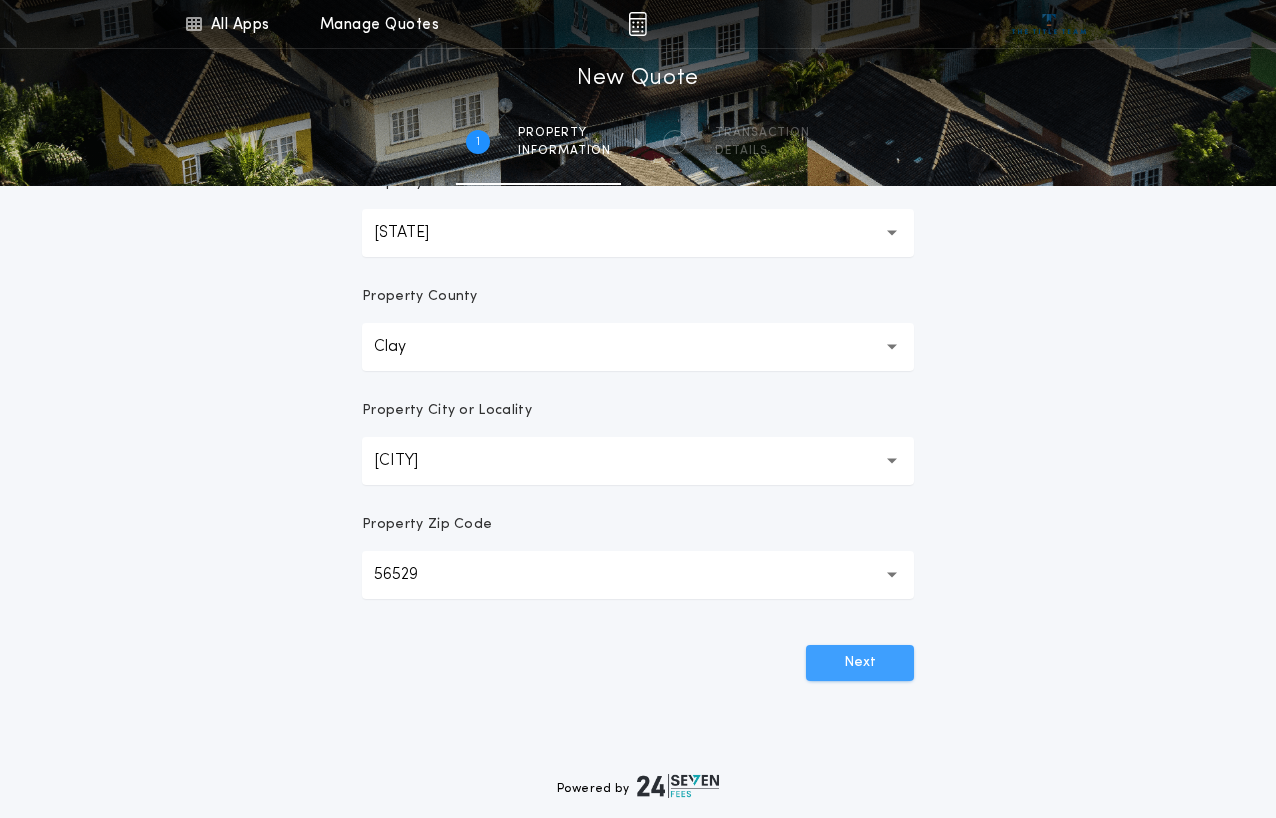 click on "Next" at bounding box center (860, 663) 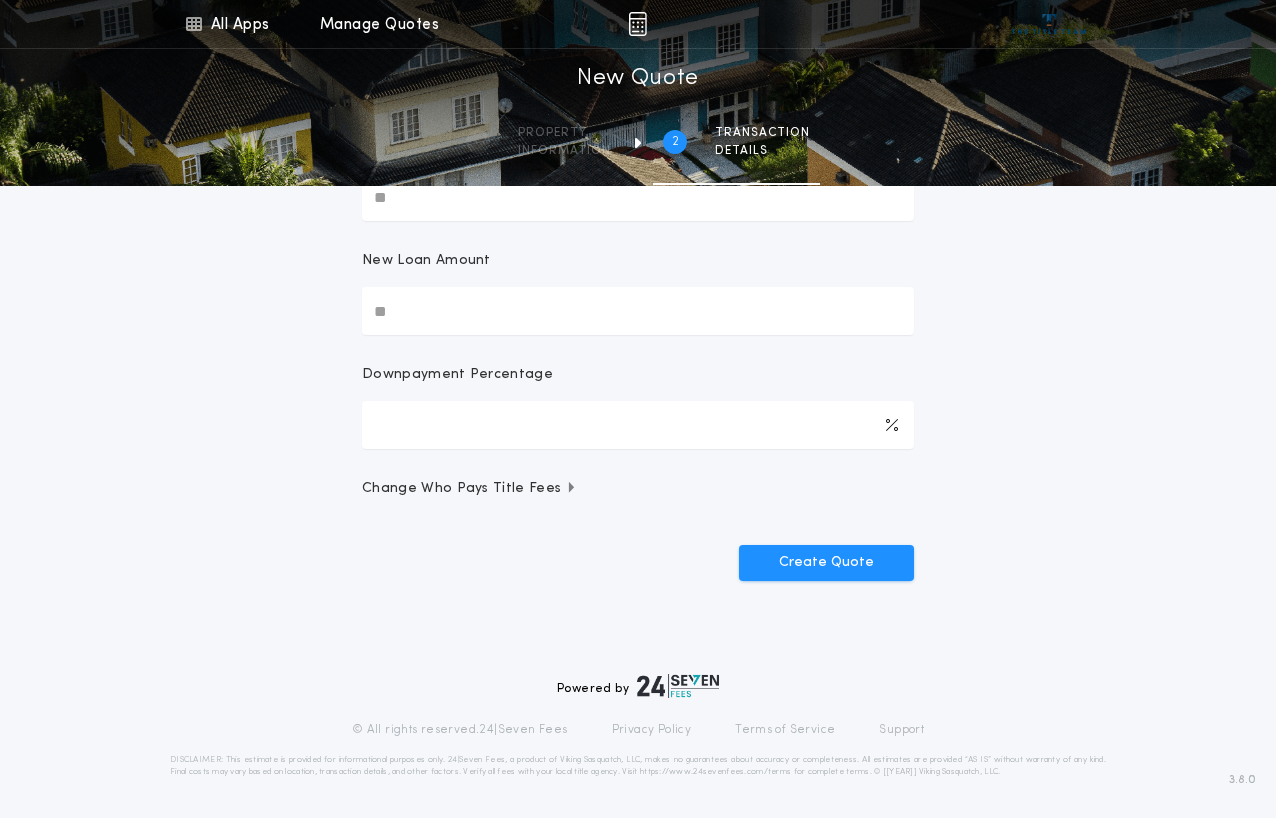 scroll, scrollTop: 0, scrollLeft: 0, axis: both 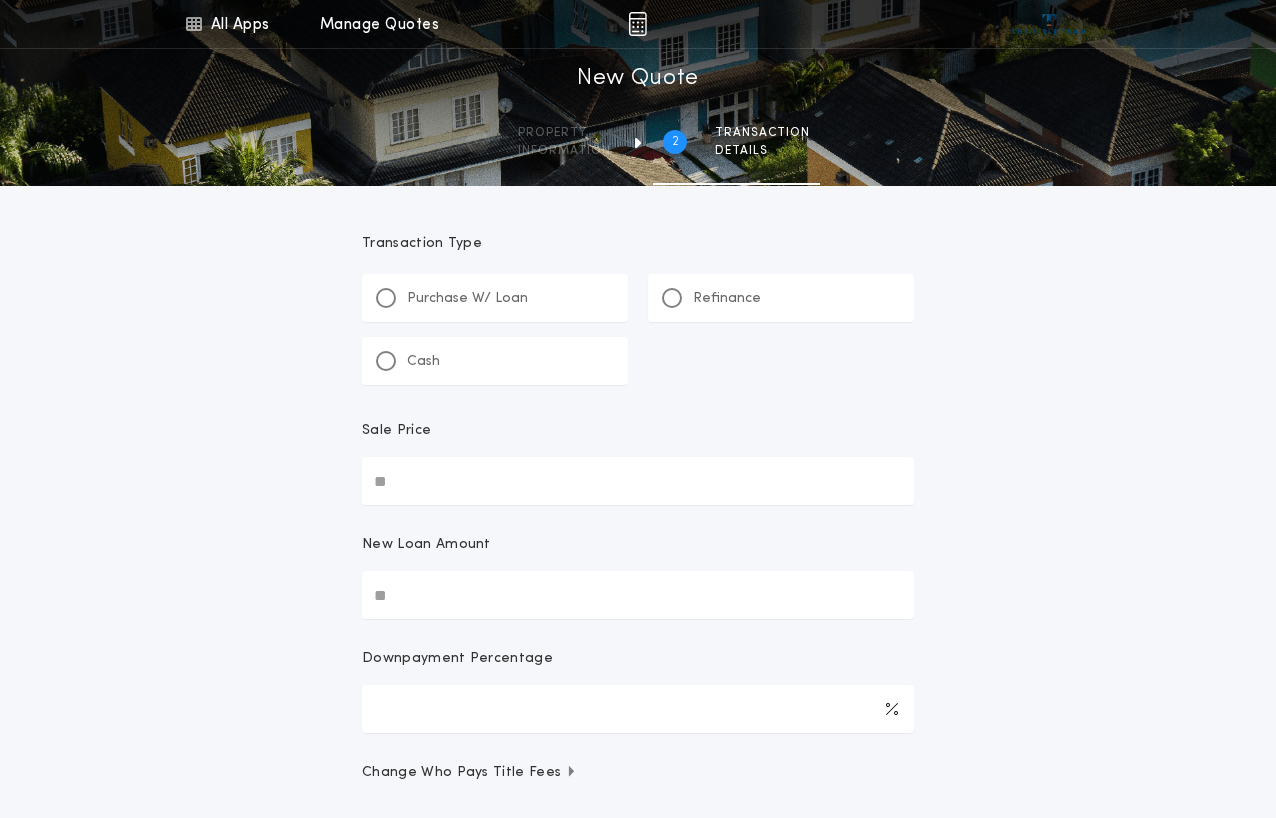 click on "Cash" at bounding box center [408, 361] 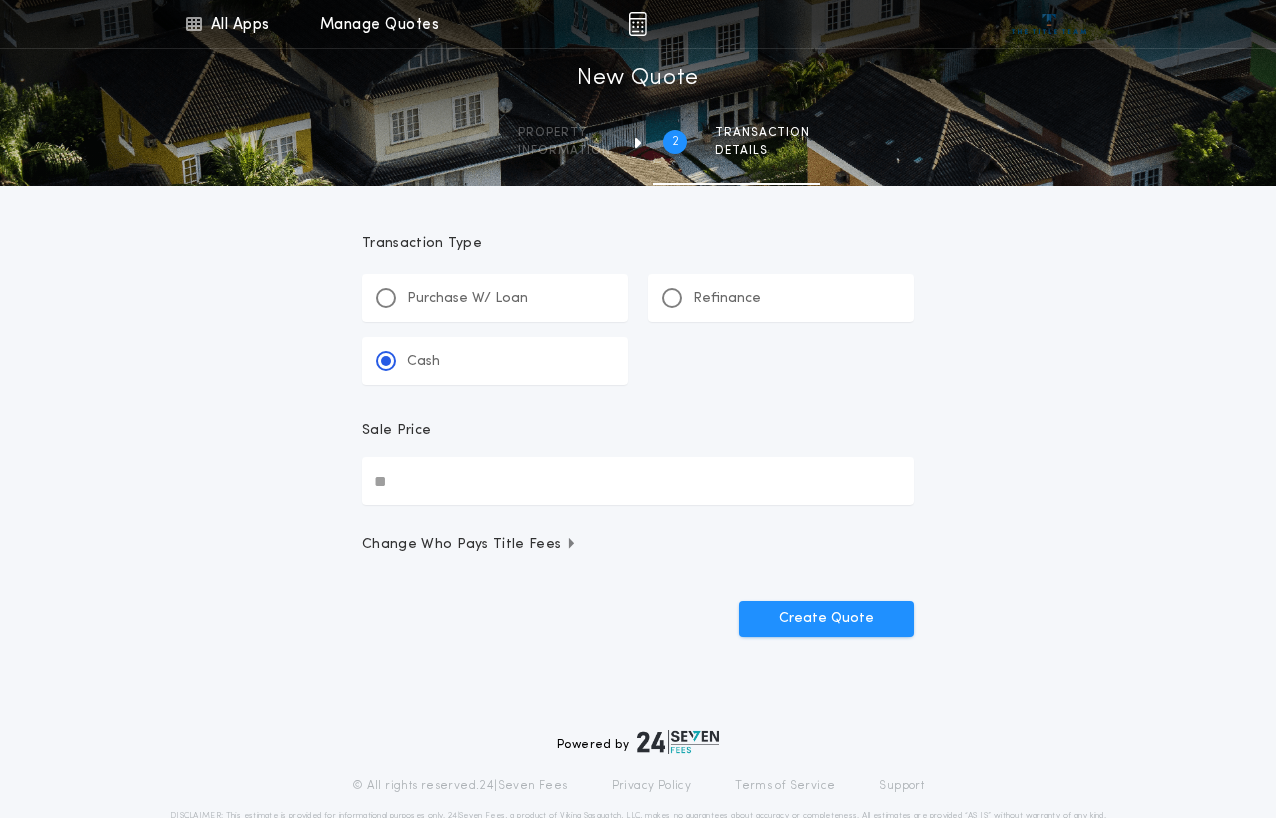 click on "Sale Price" at bounding box center [638, 481] 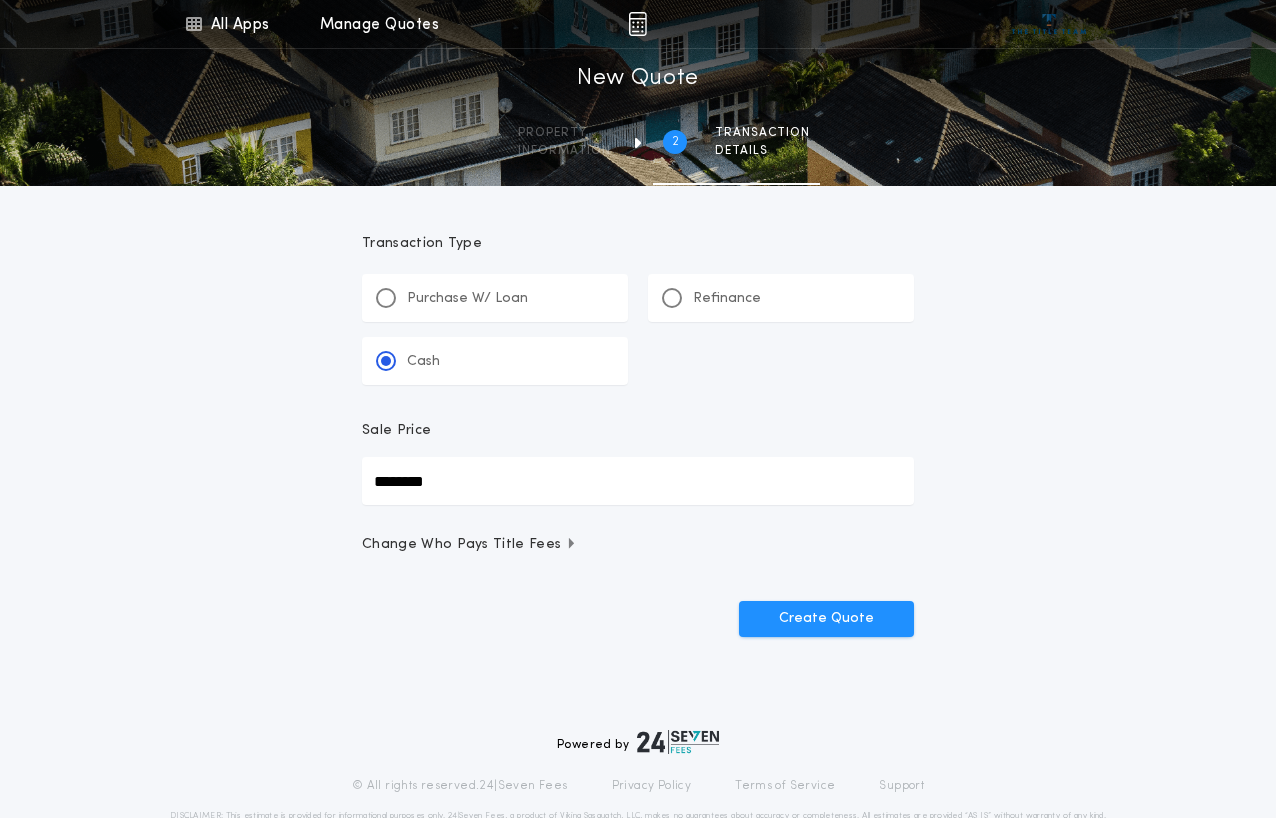 type on "********" 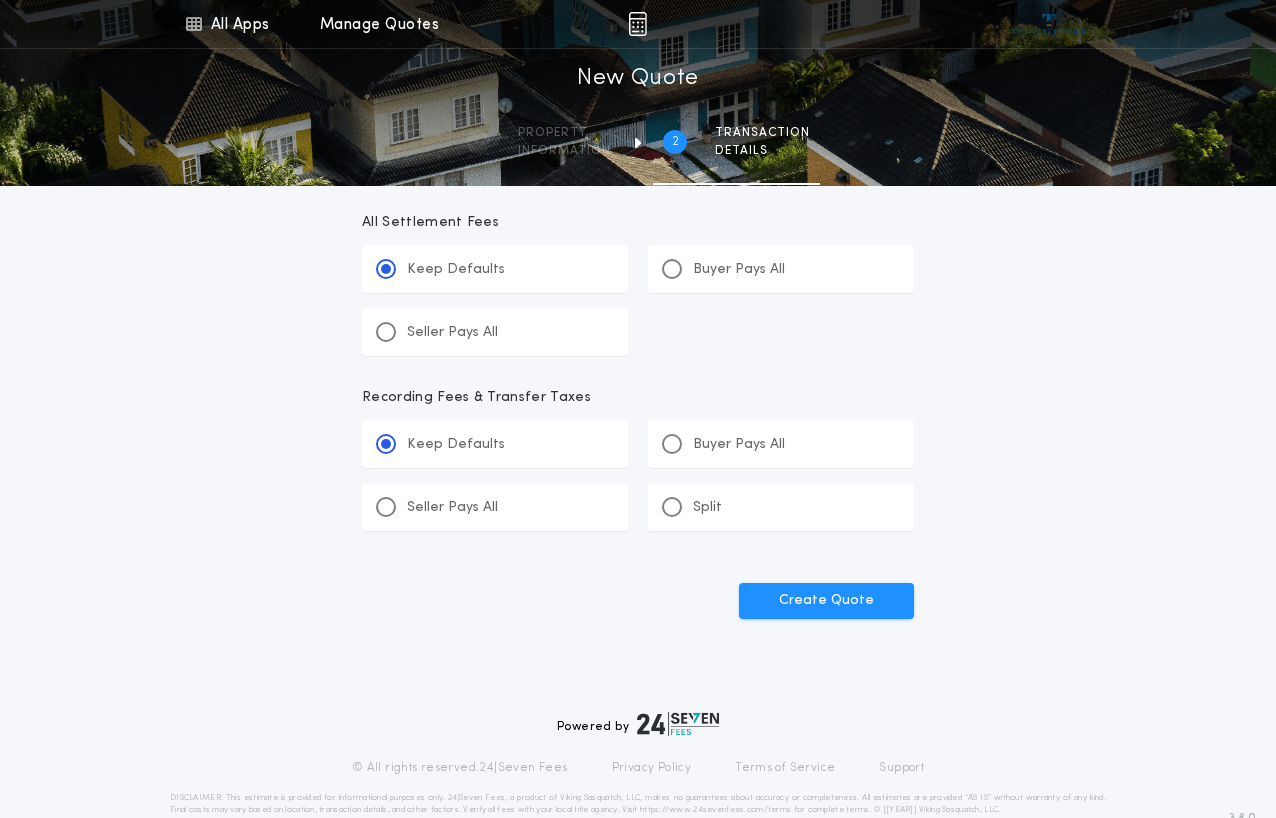 scroll, scrollTop: 754, scrollLeft: 0, axis: vertical 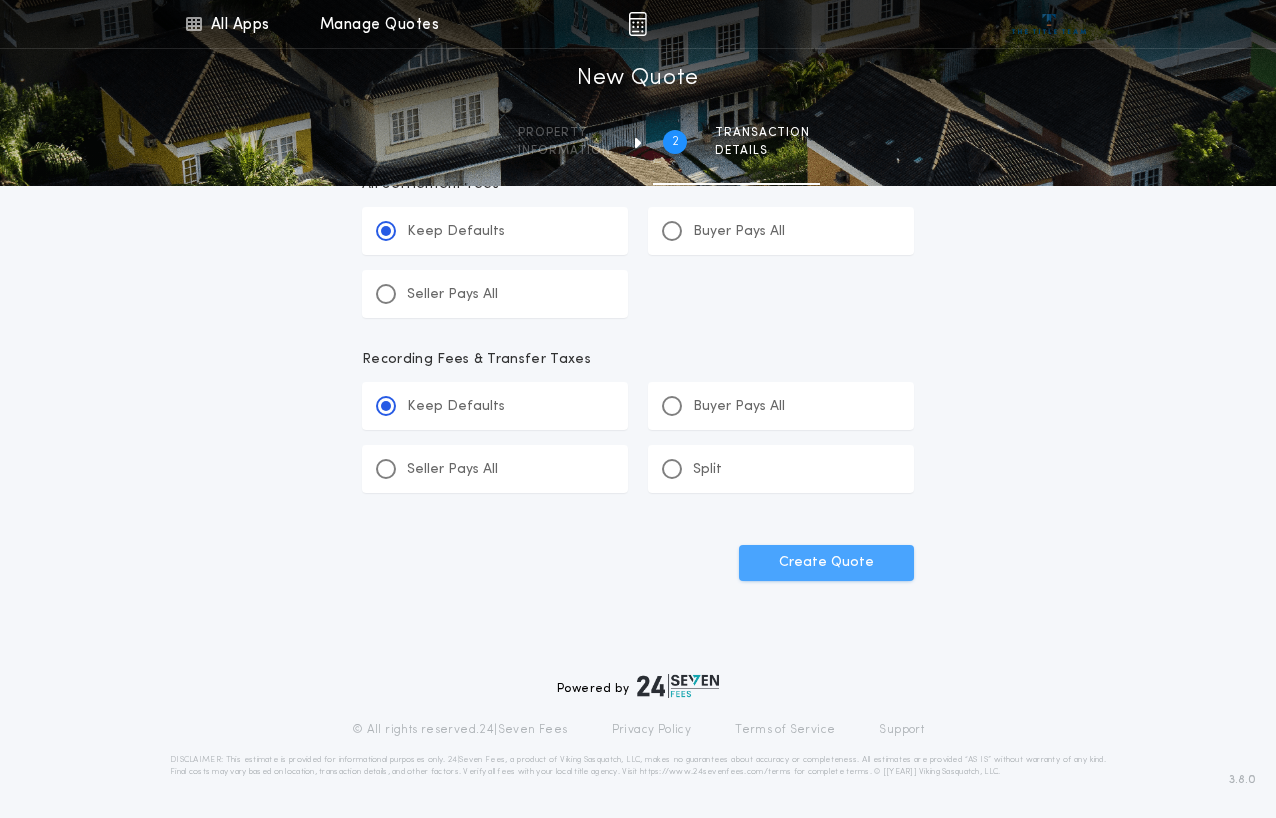 click on "Create Quote" at bounding box center (826, 563) 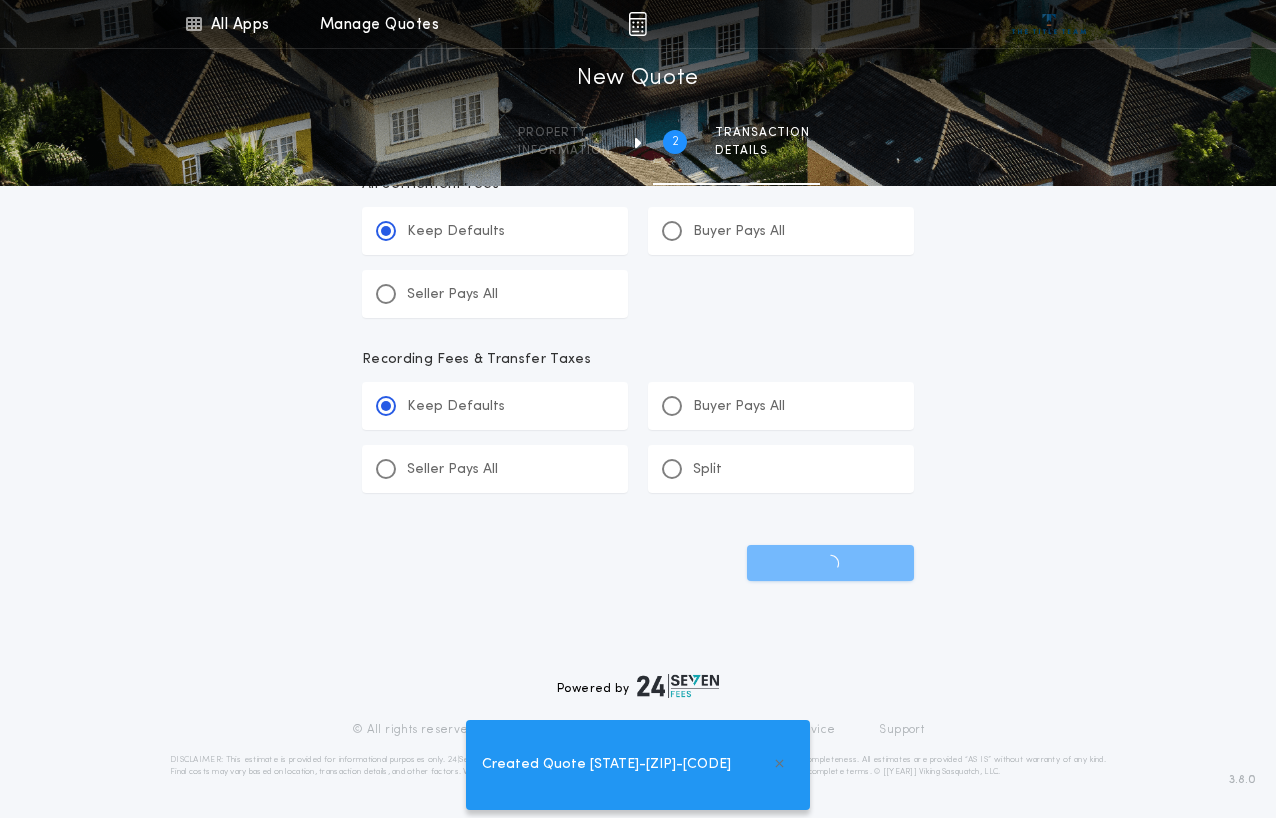 scroll, scrollTop: 0, scrollLeft: 0, axis: both 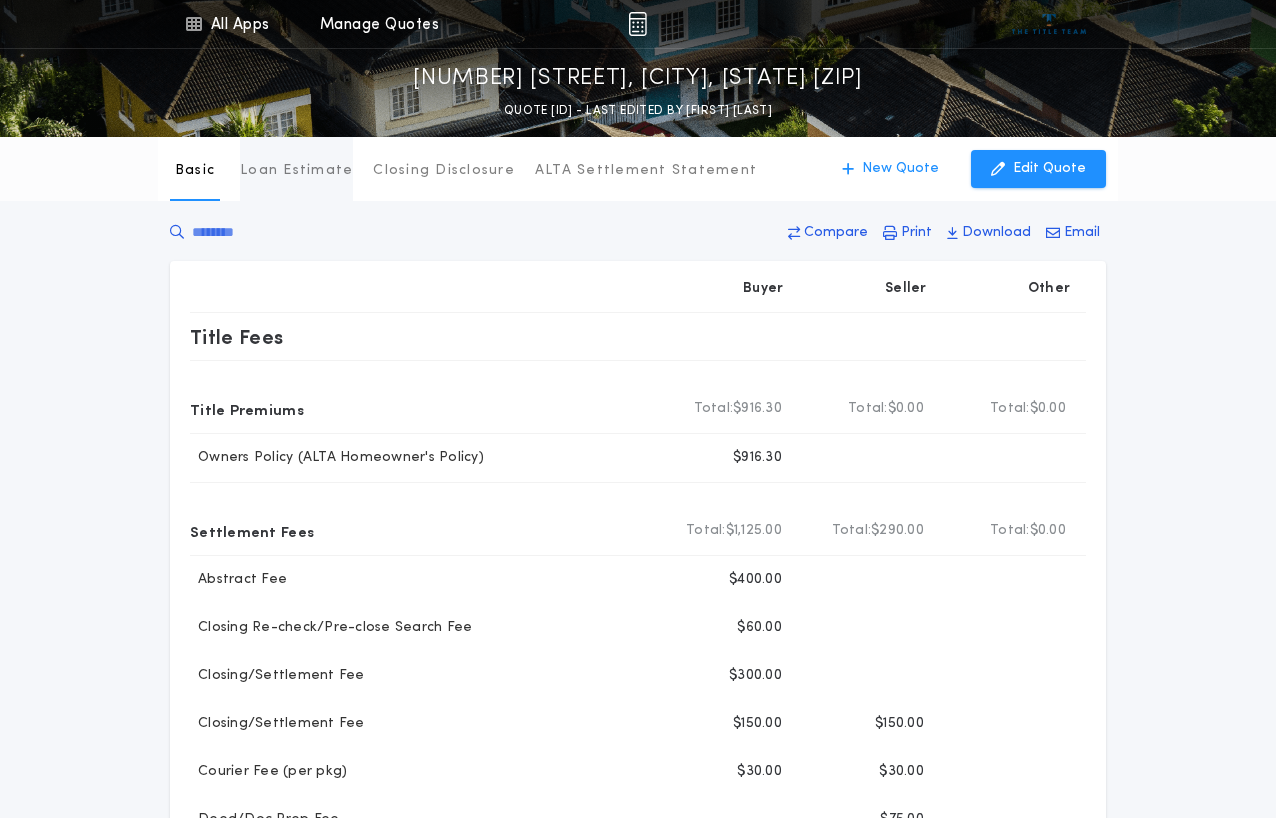 click on "Loan Estimate" at bounding box center [296, 171] 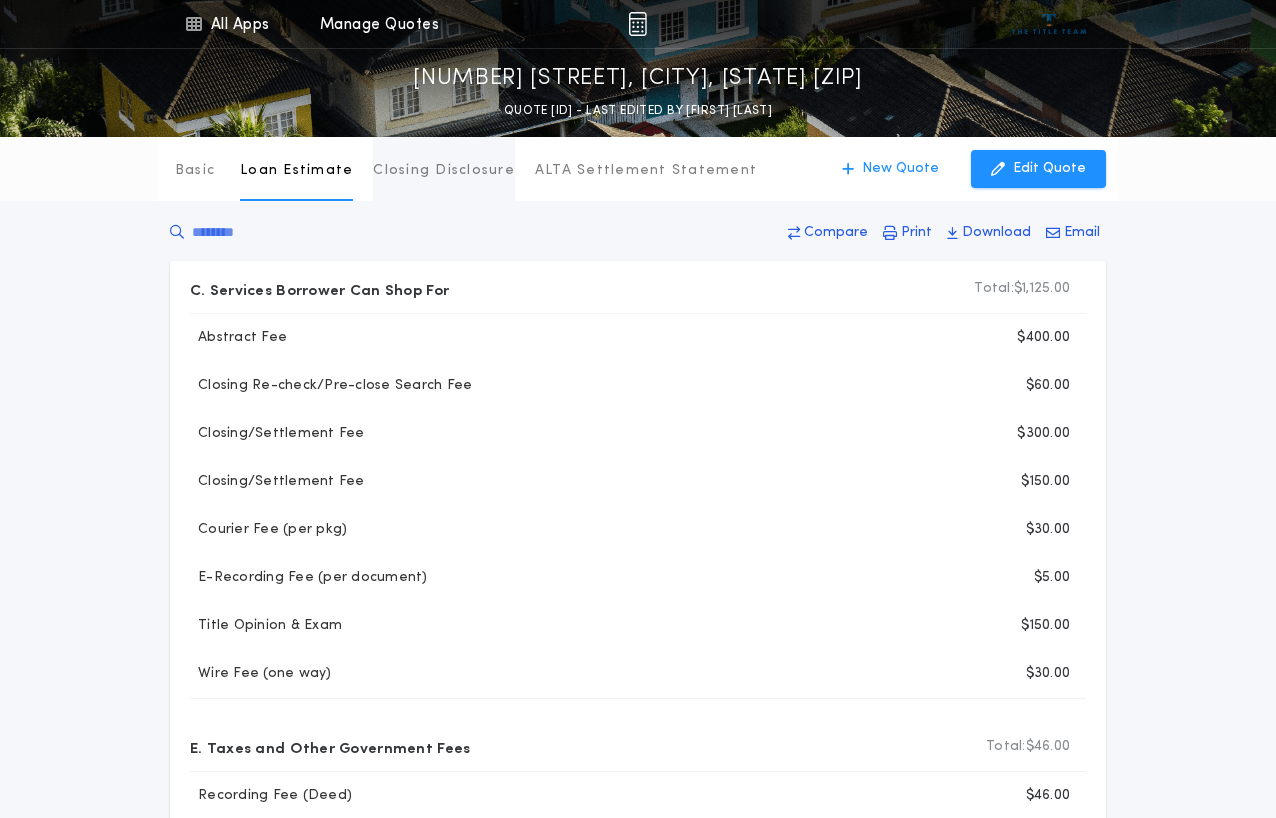click on "Closing Disclosure" at bounding box center [444, 171] 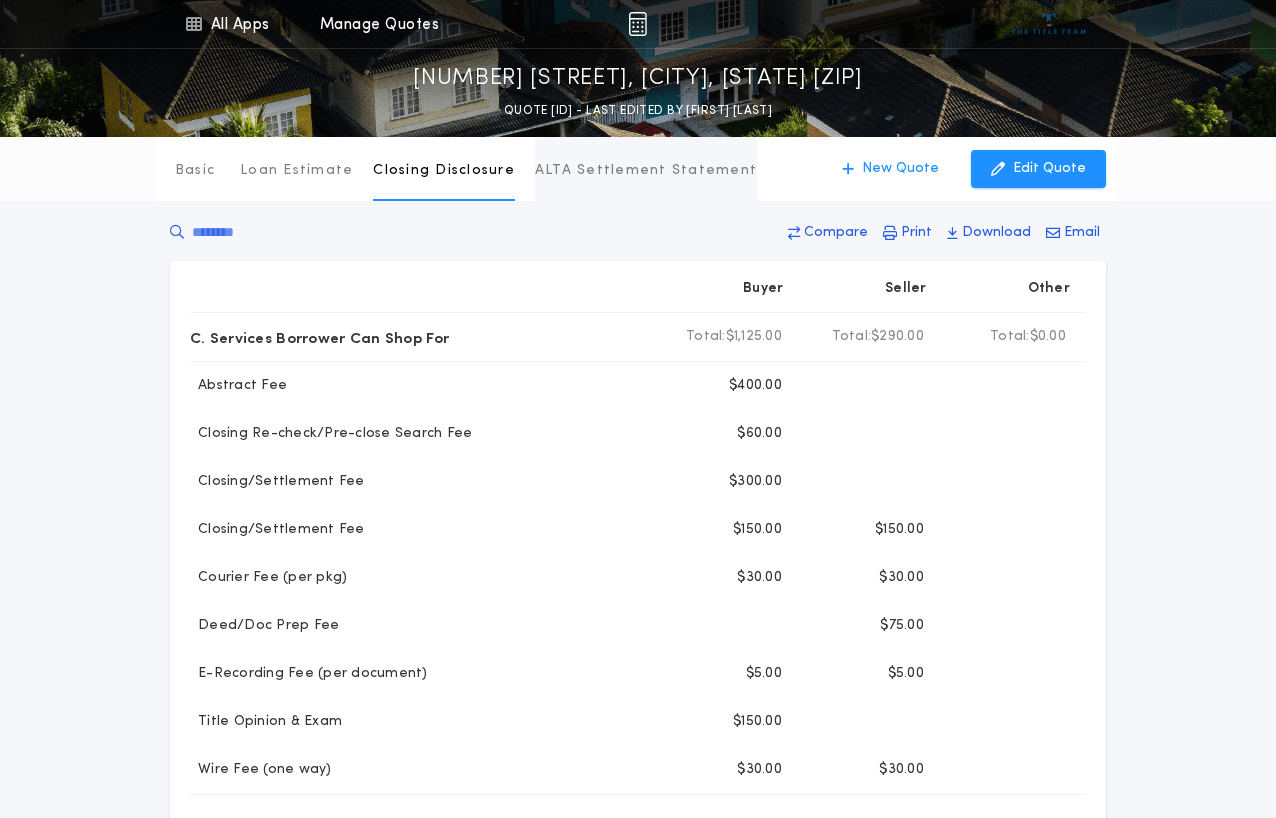 click on "ALTA Settlement Statement" at bounding box center (646, 171) 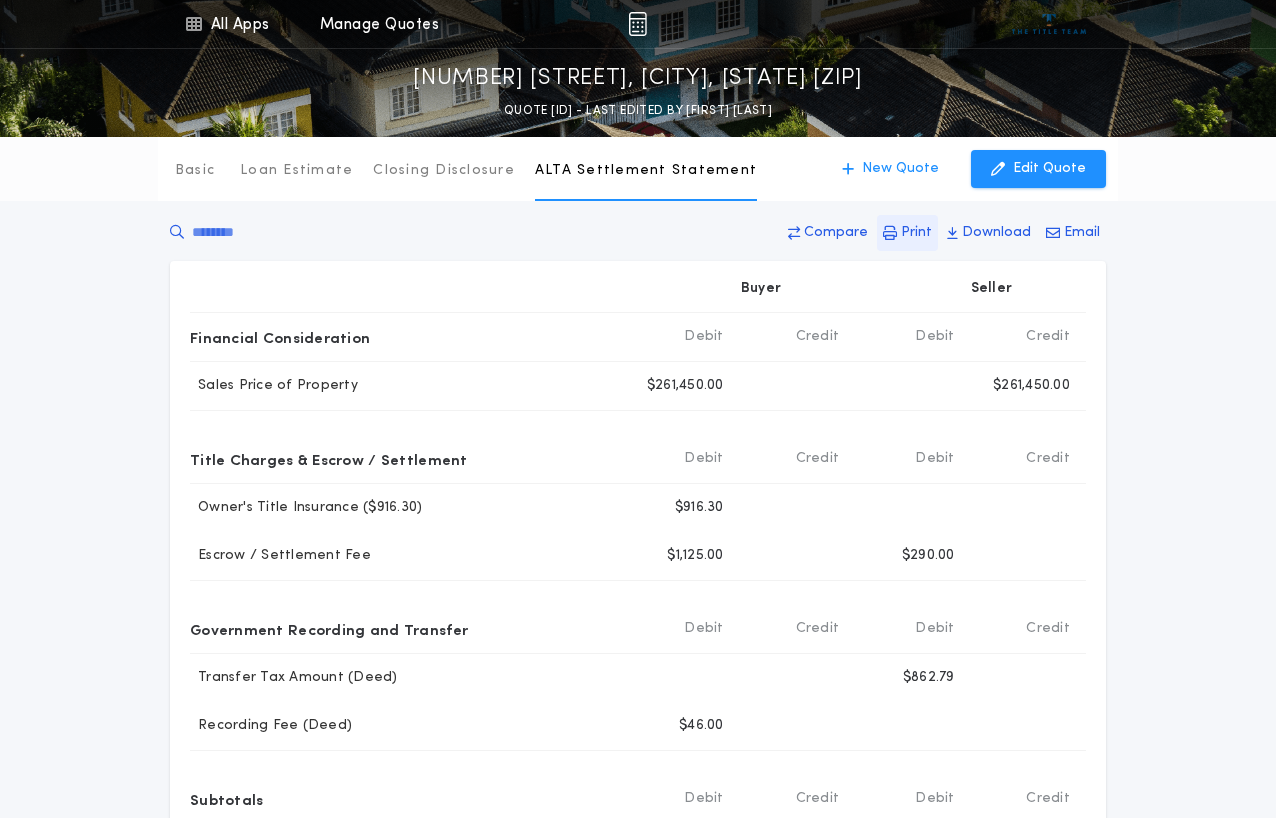 click on "Print" at bounding box center [836, 233] 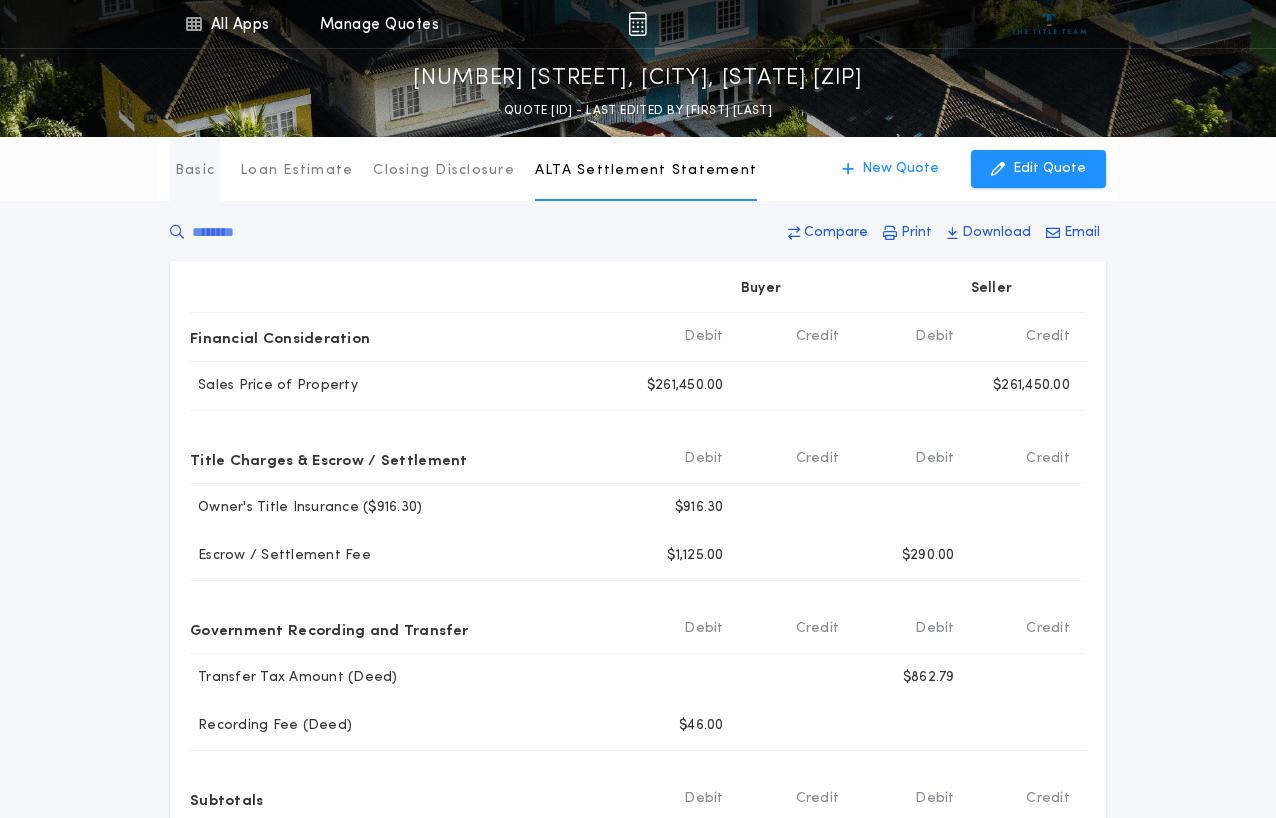 click on "Basic" at bounding box center [195, 171] 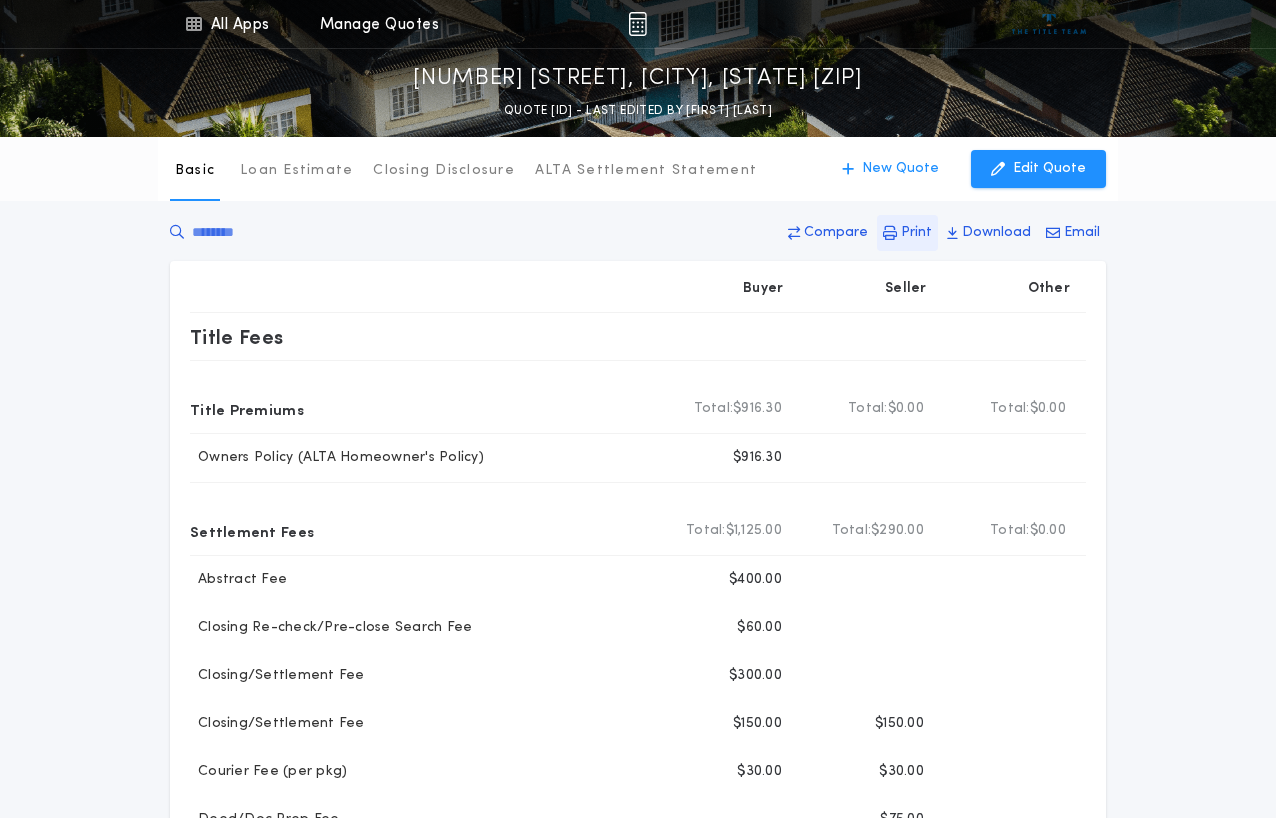 click on "Print" at bounding box center [907, 233] 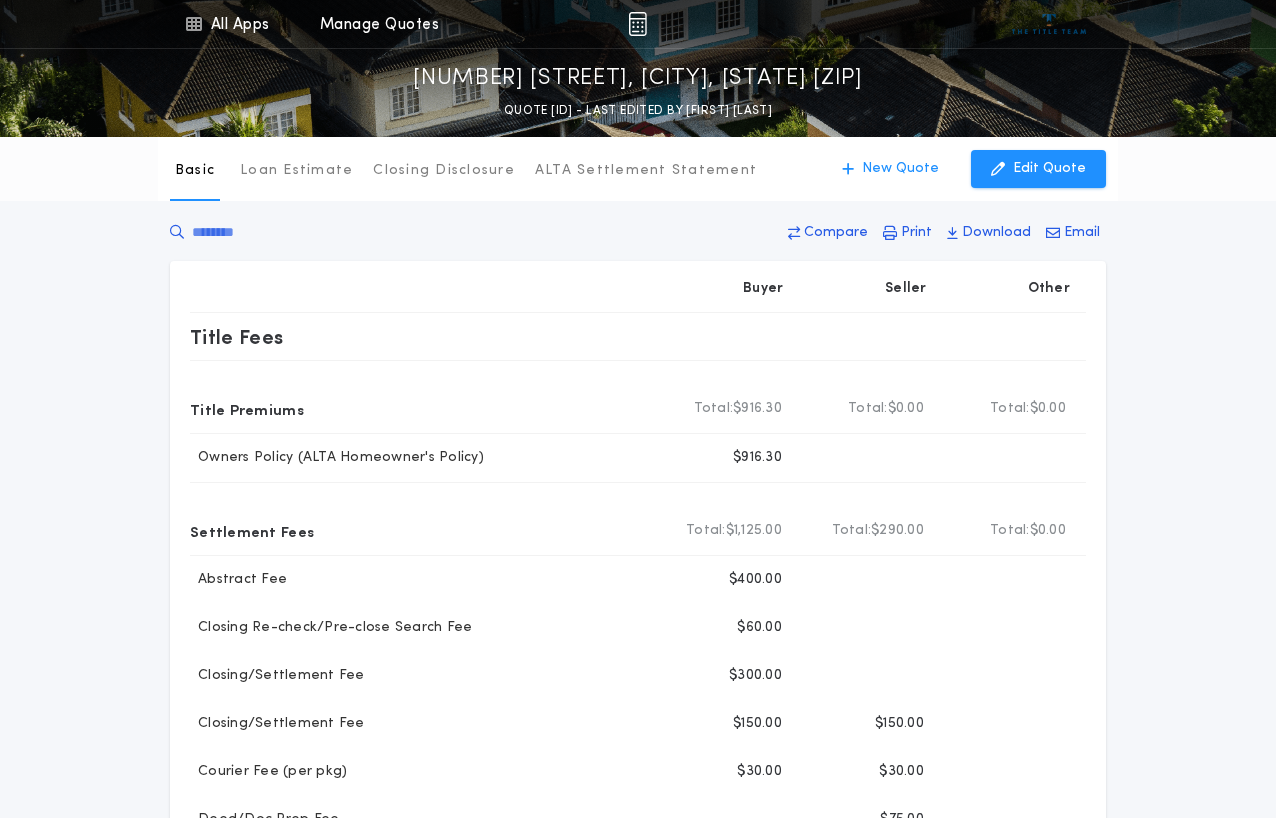 click on "1103 Southwood Dr,  Dilworth, MN 56529 QUOTE MN-10201-TC - LAST EDITED BY CANDACE WALZ" at bounding box center (638, 85) 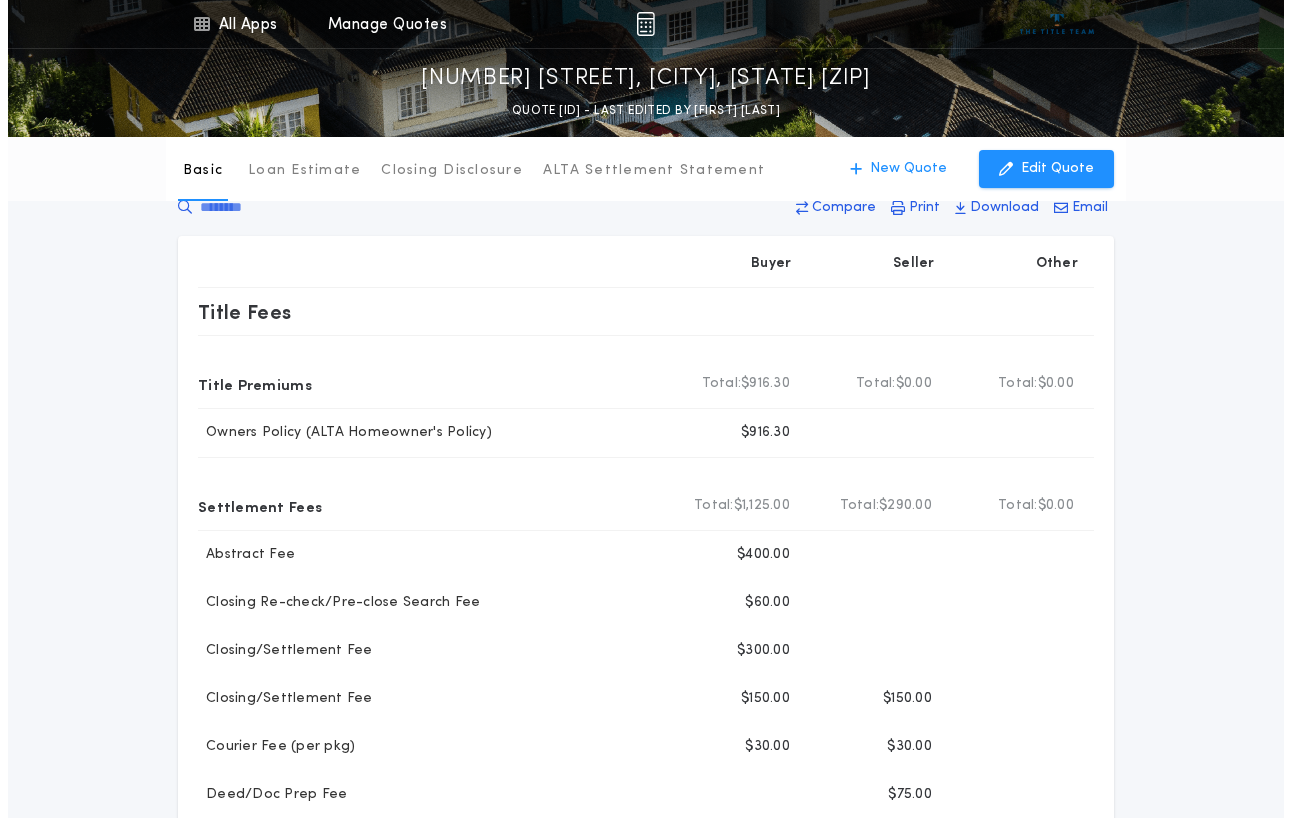 scroll, scrollTop: 0, scrollLeft: 0, axis: both 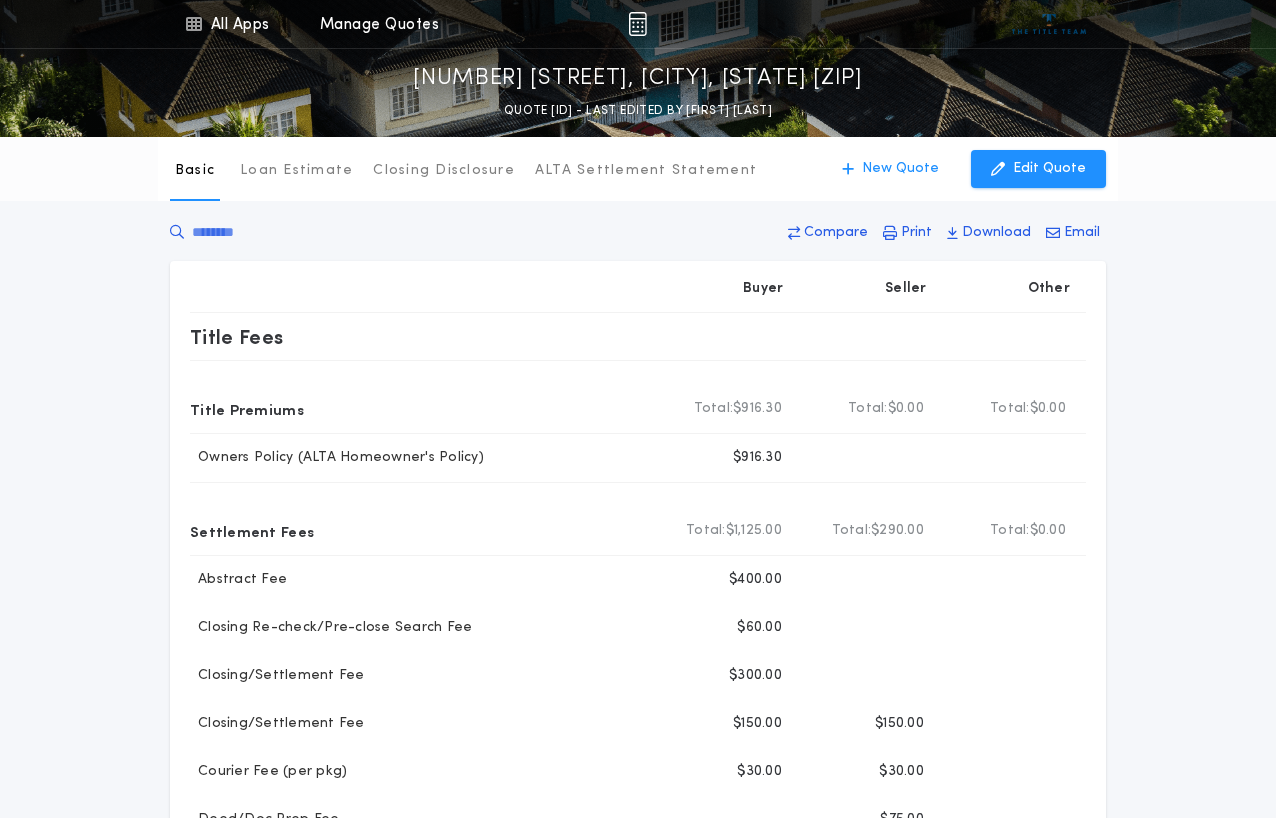 click at bounding box center [637, 24] 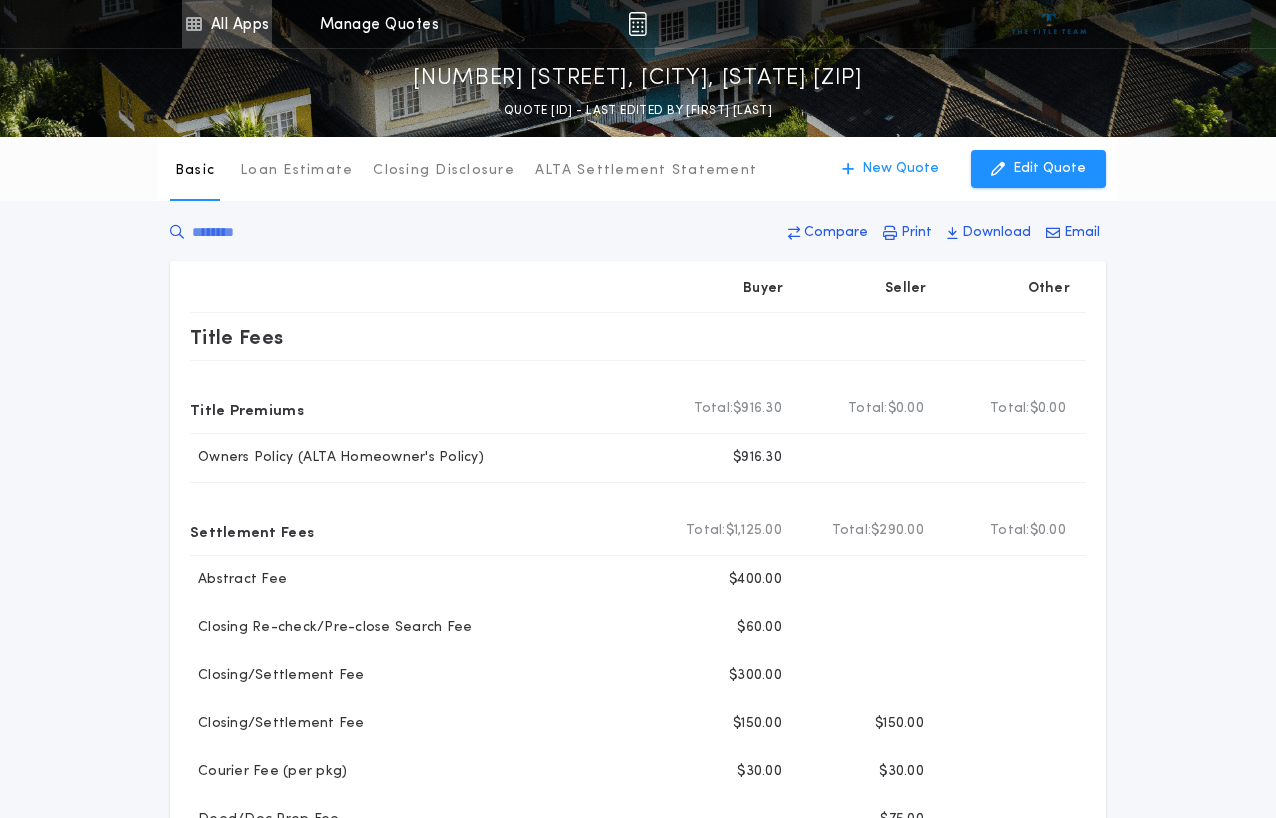 click on "All Apps" at bounding box center [227, 24] 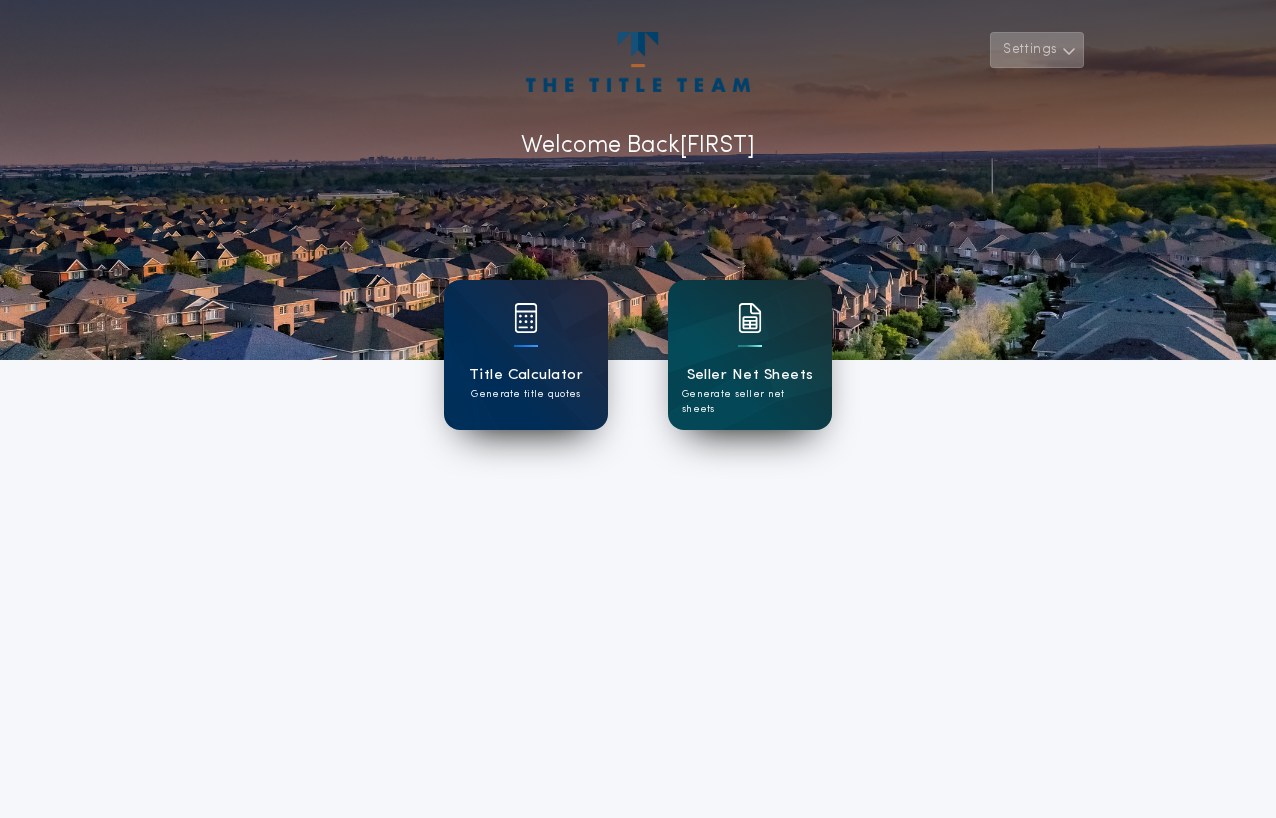 click on "Settings" at bounding box center (1037, 50) 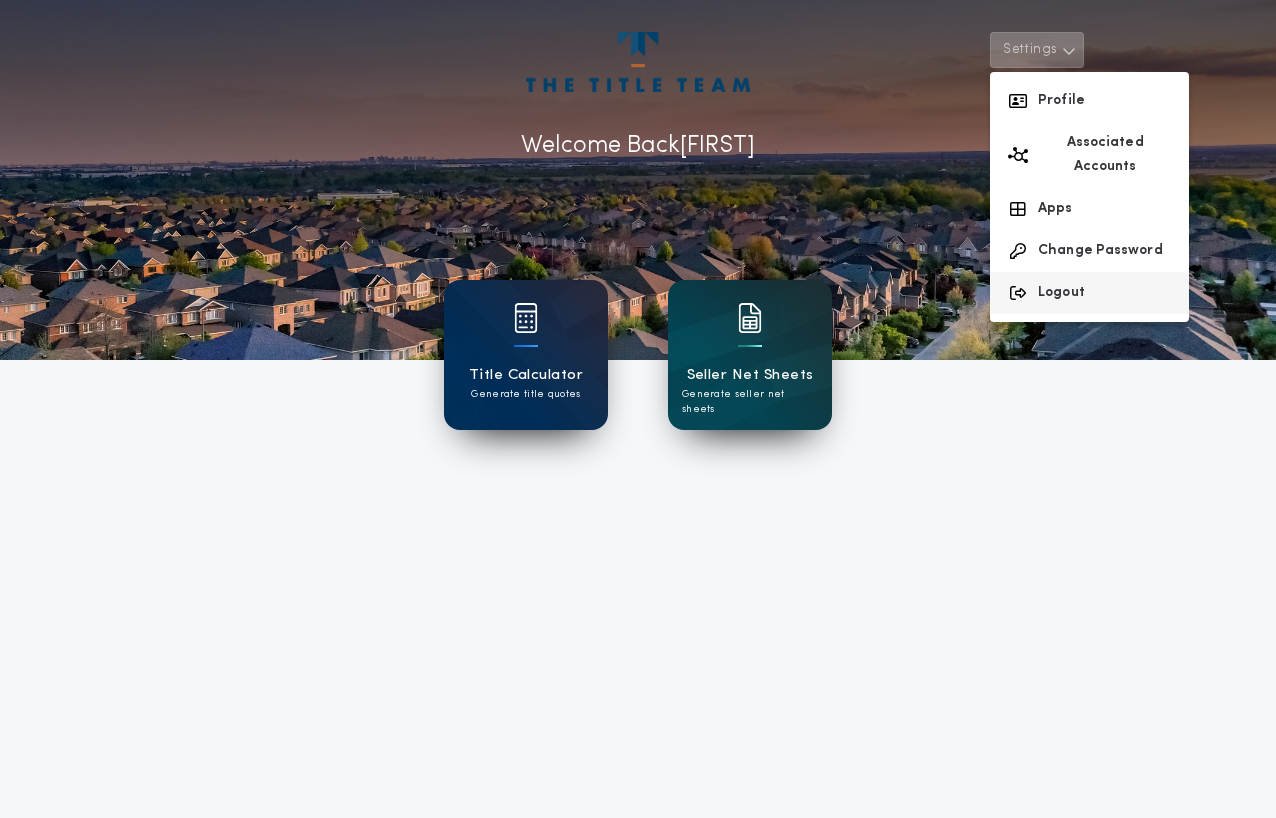 click on "Logout" at bounding box center (1089, 293) 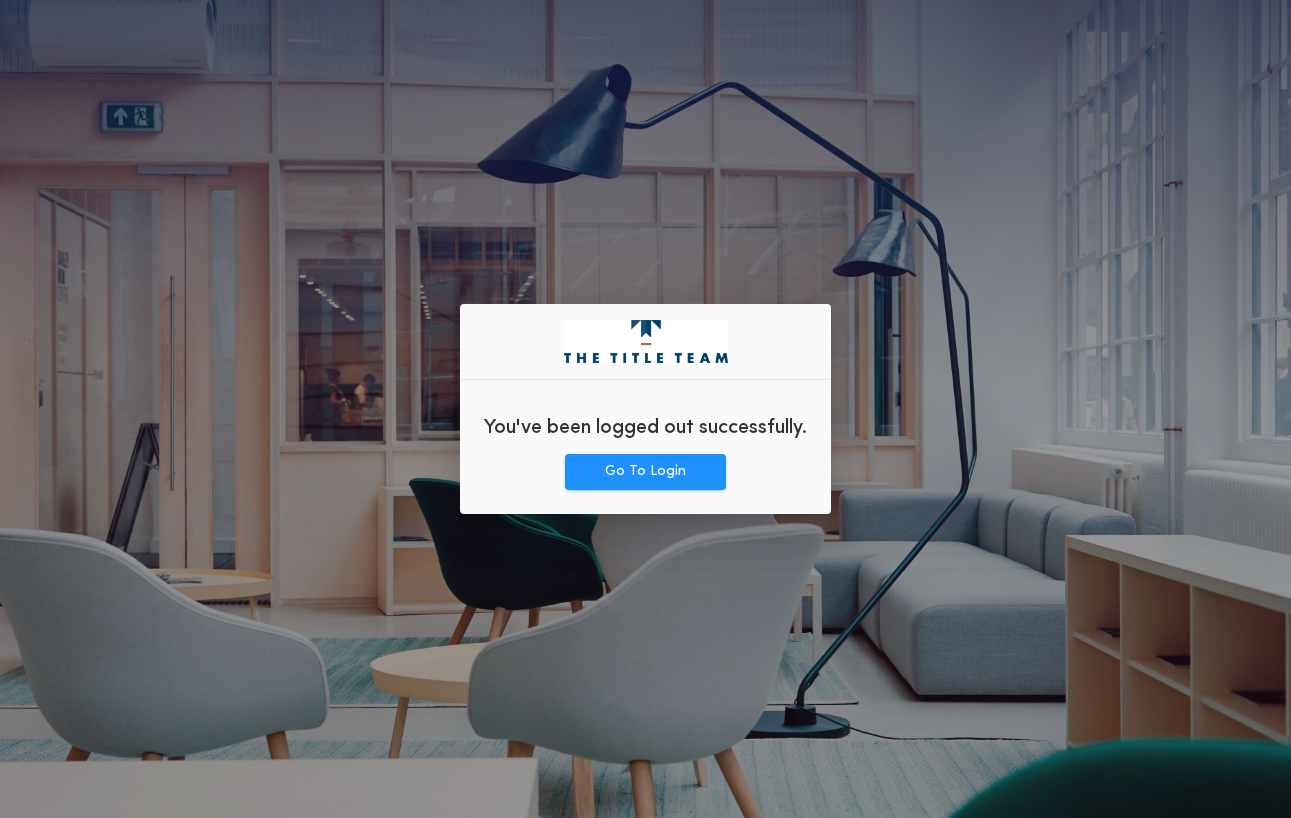 drag, startPoint x: 853, startPoint y: 191, endPoint x: 808, endPoint y: 138, distance: 69.52697 